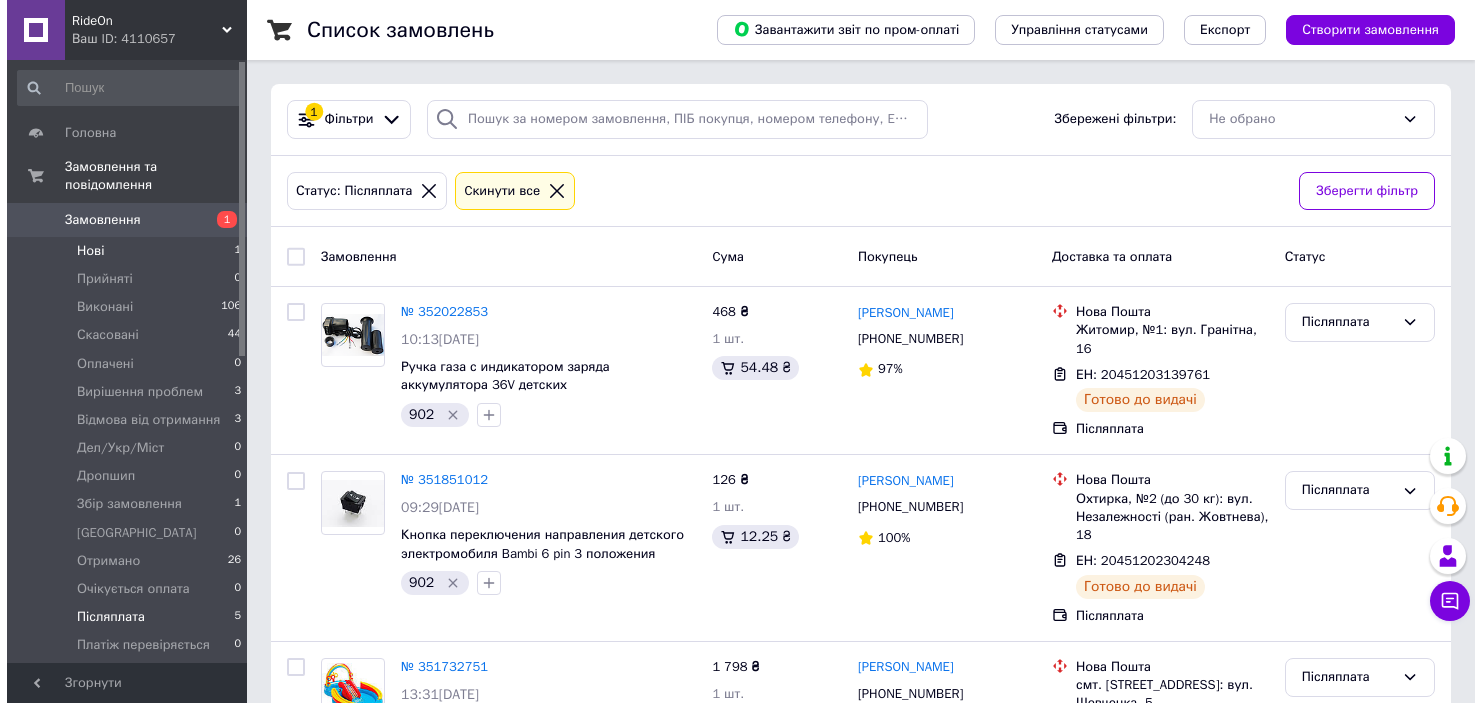scroll, scrollTop: 0, scrollLeft: 0, axis: both 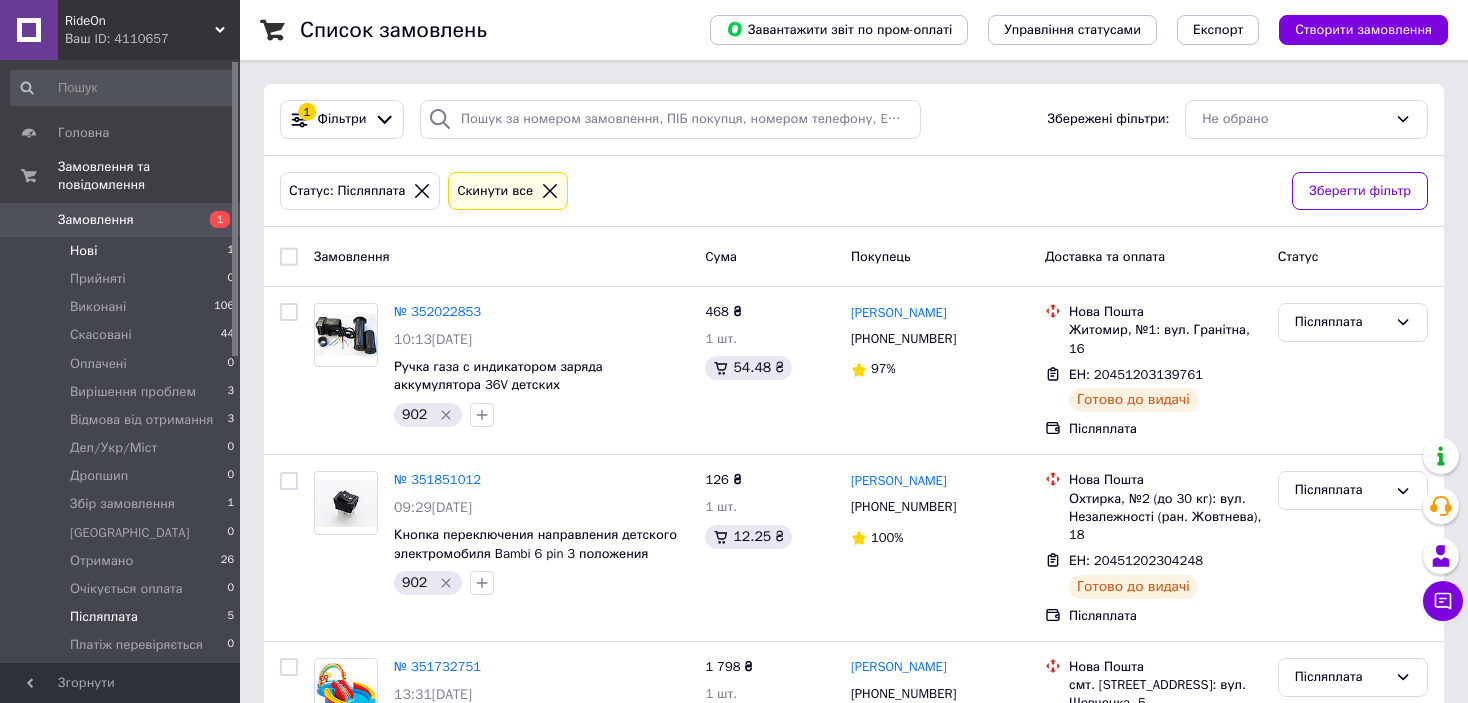 click on "Нові 1" at bounding box center (123, 251) 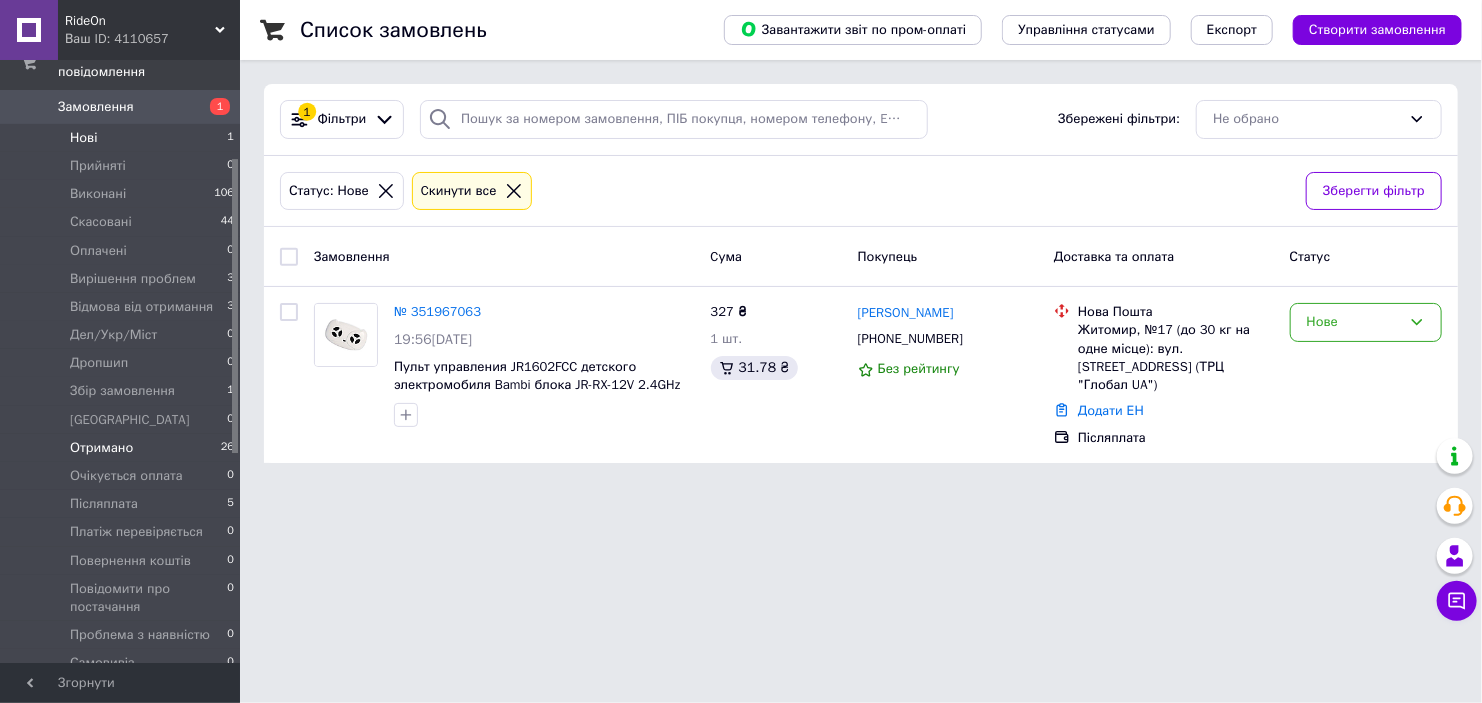scroll, scrollTop: 200, scrollLeft: 0, axis: vertical 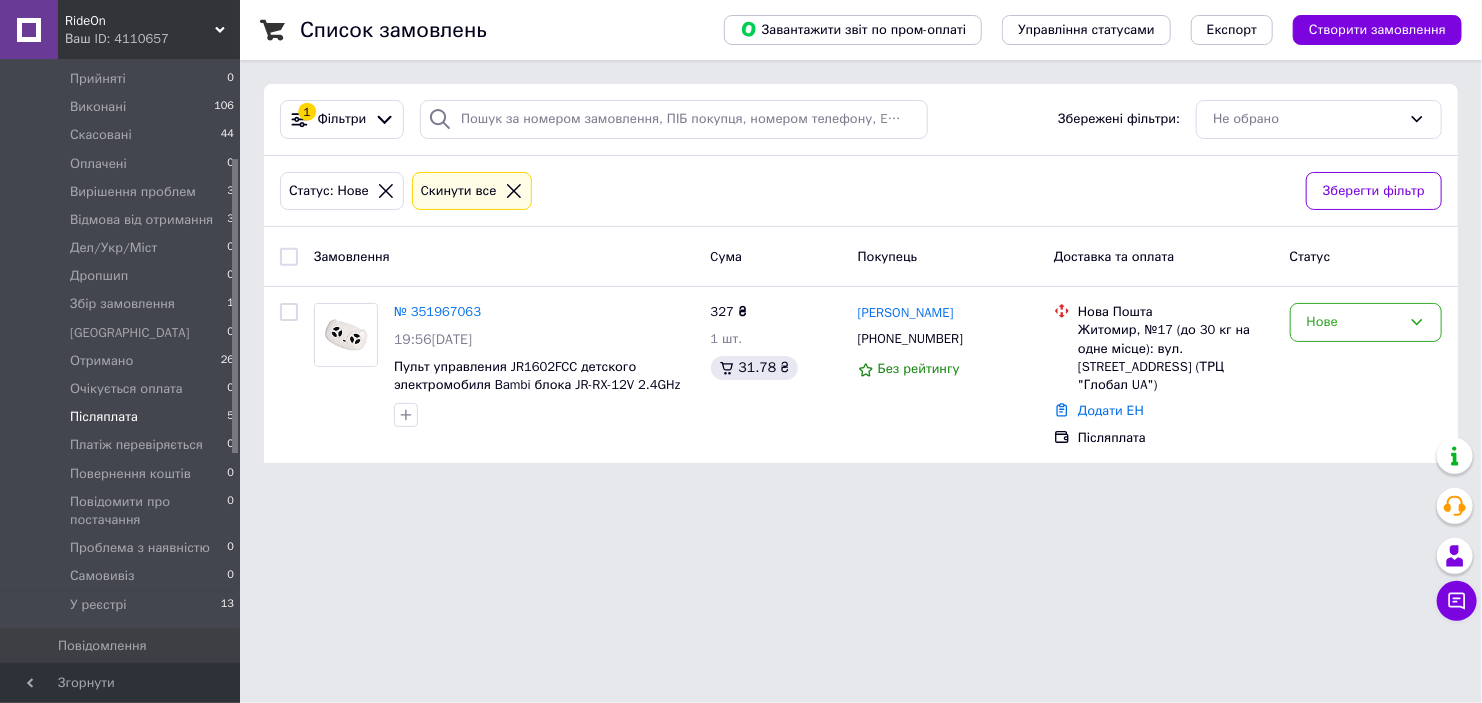 click on "Післяплата 5" at bounding box center (123, 417) 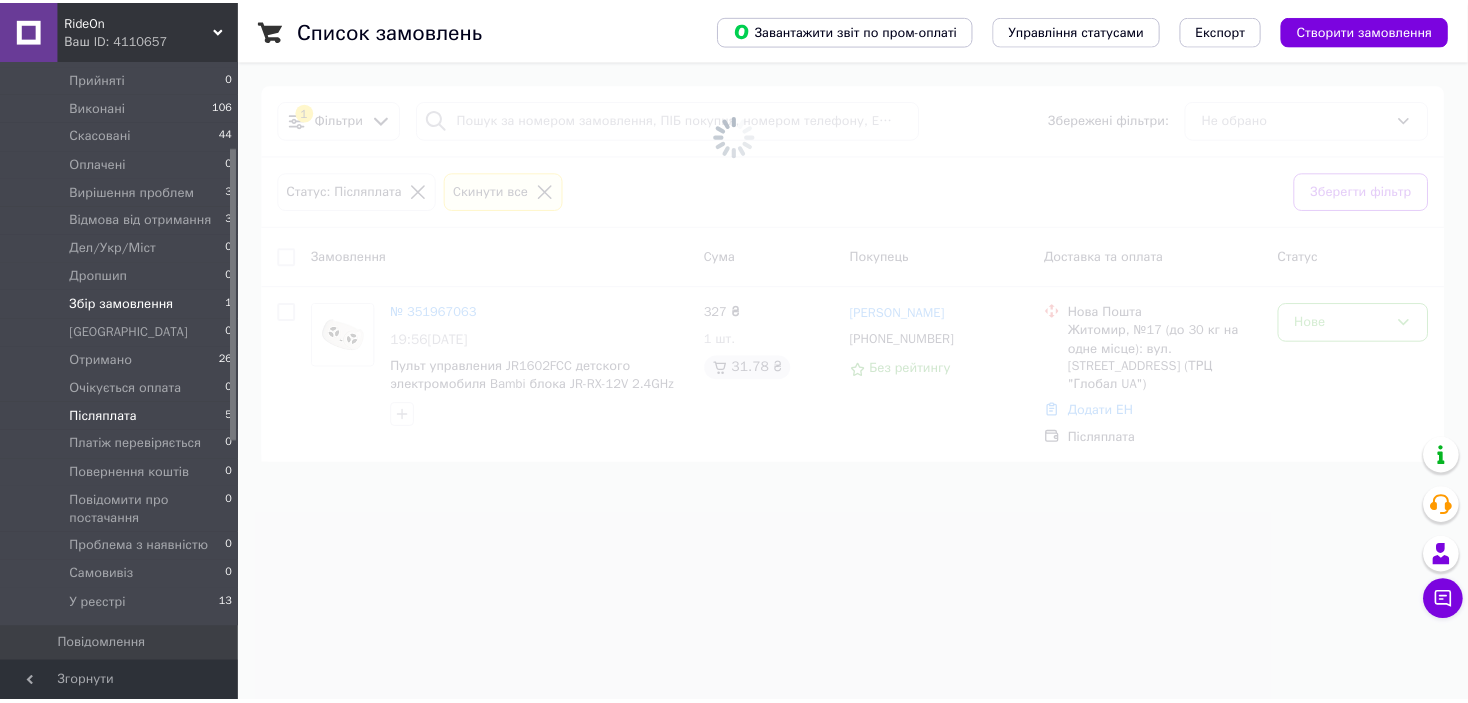 scroll, scrollTop: 100, scrollLeft: 0, axis: vertical 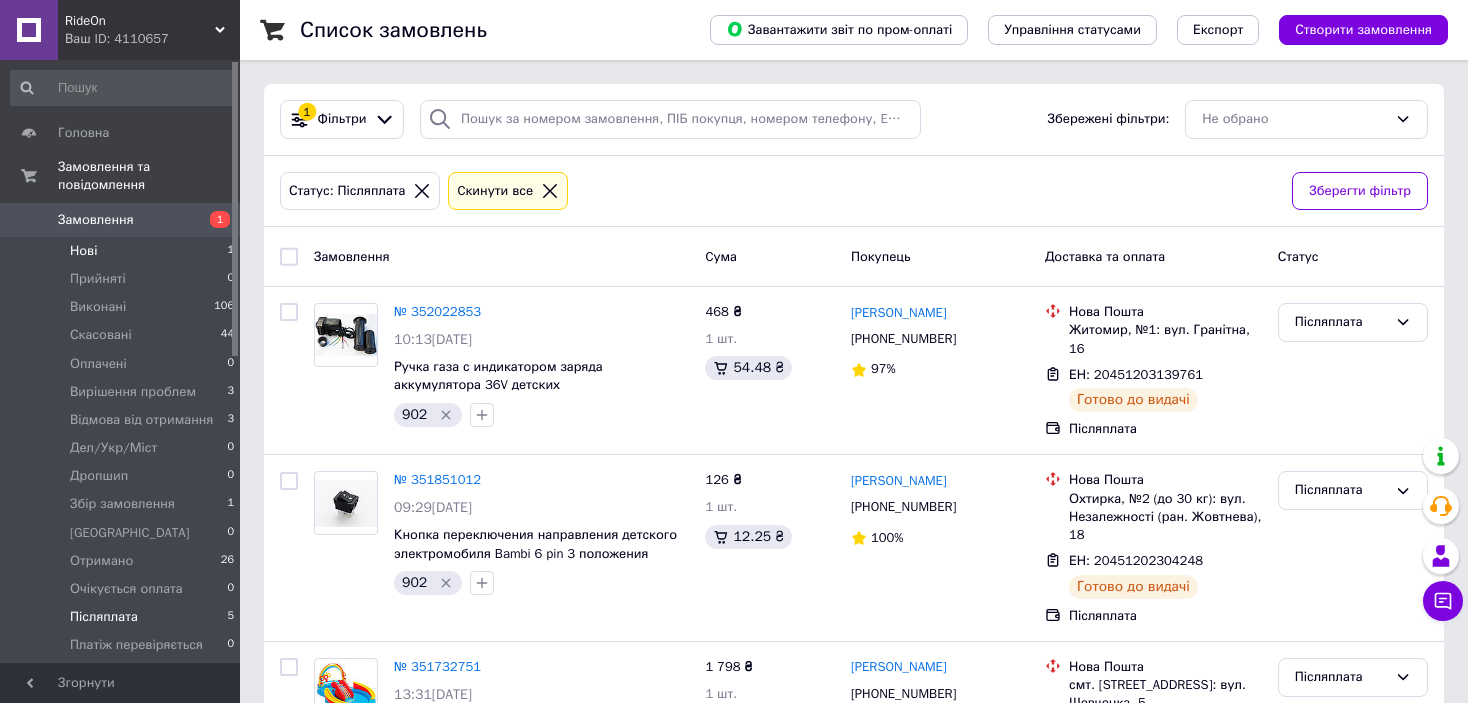 click on "Нові 1" at bounding box center (123, 251) 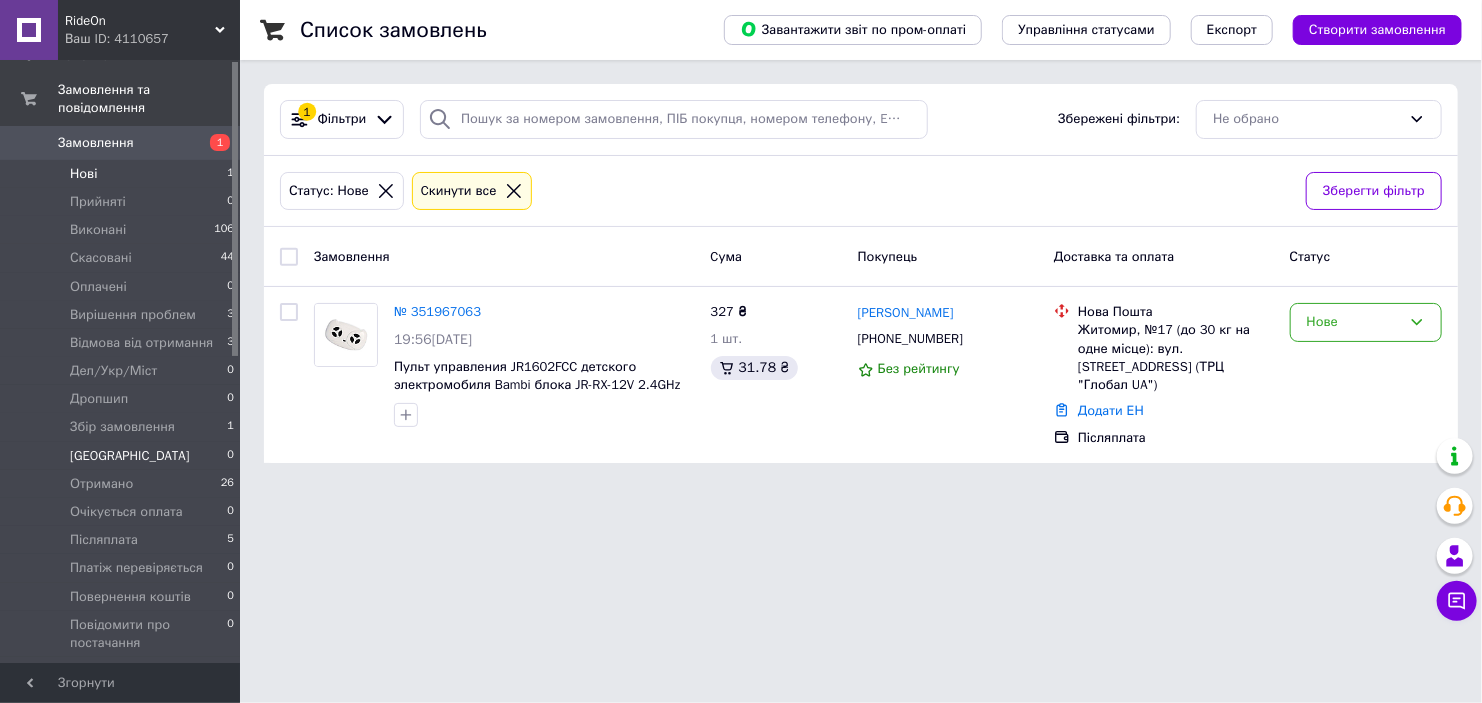 scroll, scrollTop: 200, scrollLeft: 0, axis: vertical 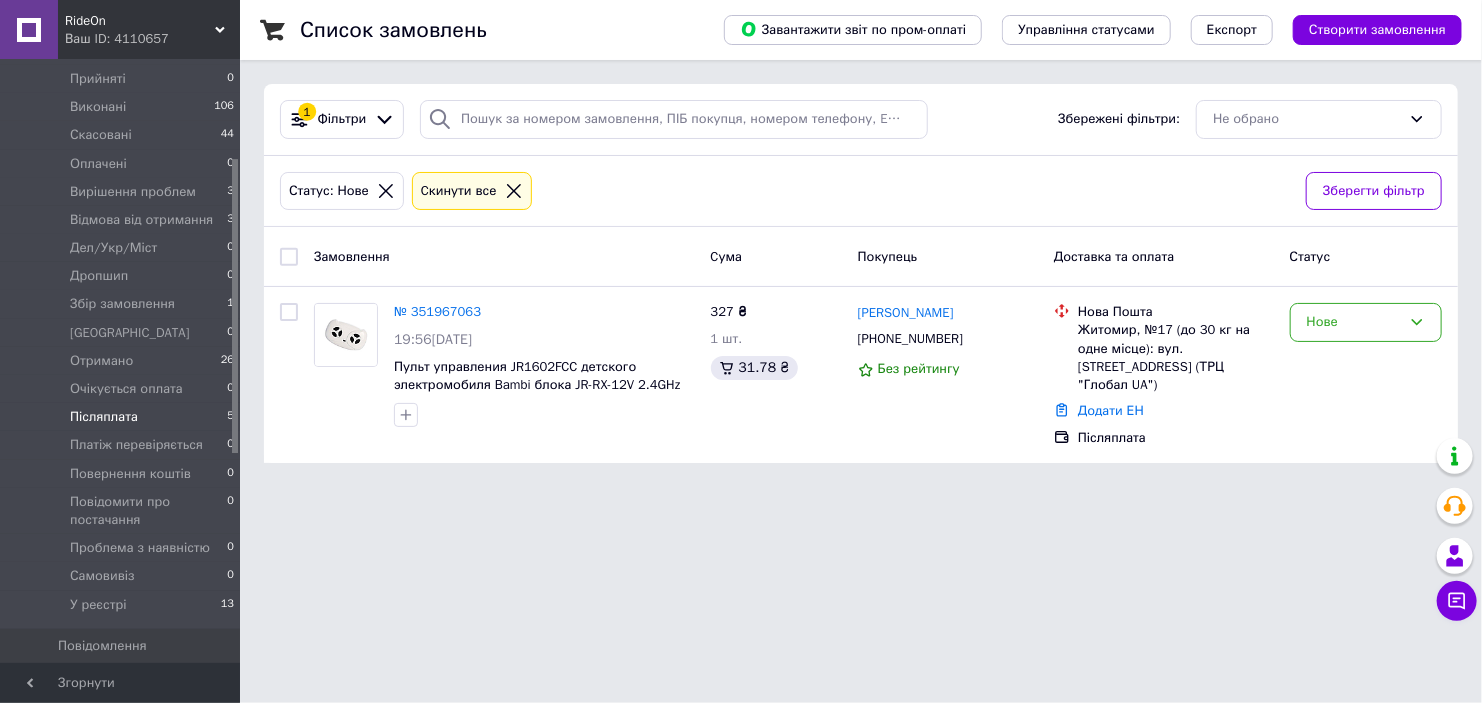 click on "Післяплата" at bounding box center [104, 417] 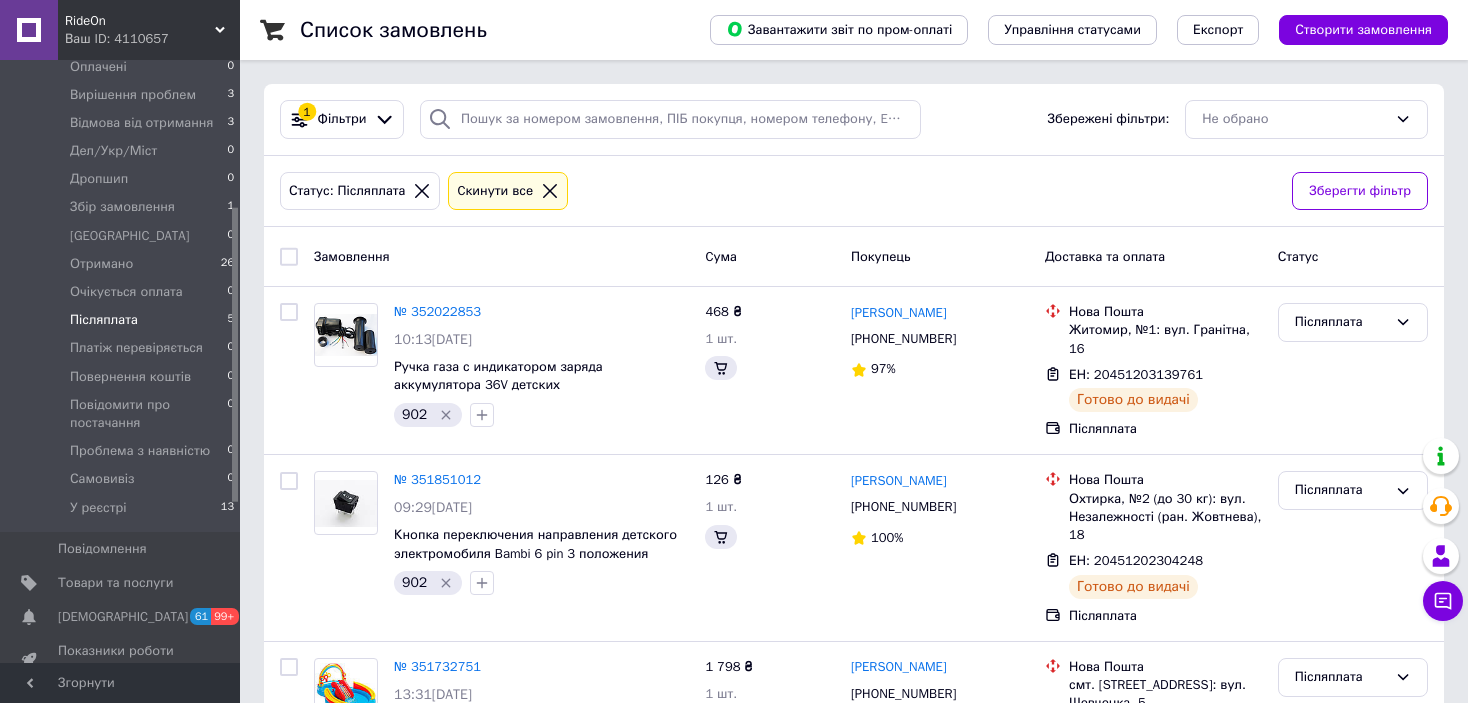 scroll, scrollTop: 300, scrollLeft: 0, axis: vertical 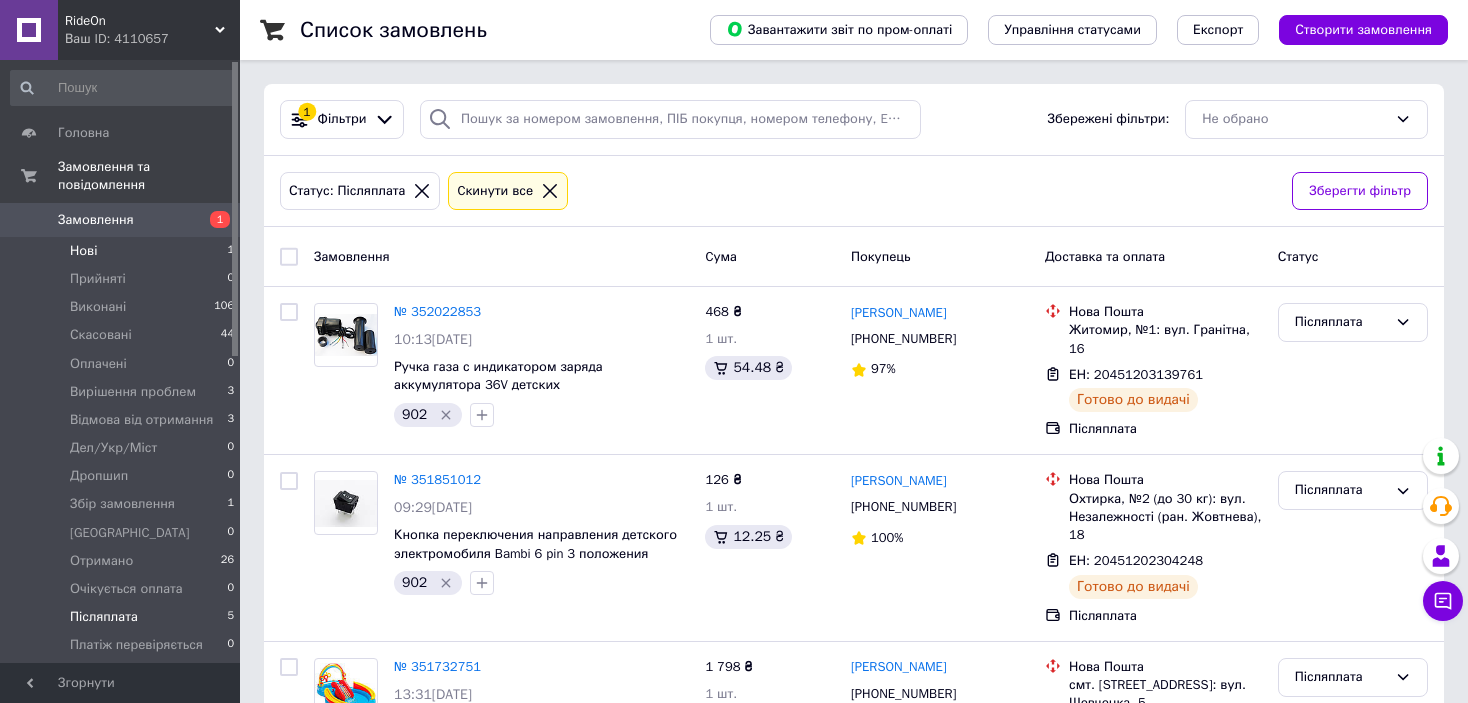click on "Нові 1" at bounding box center [123, 251] 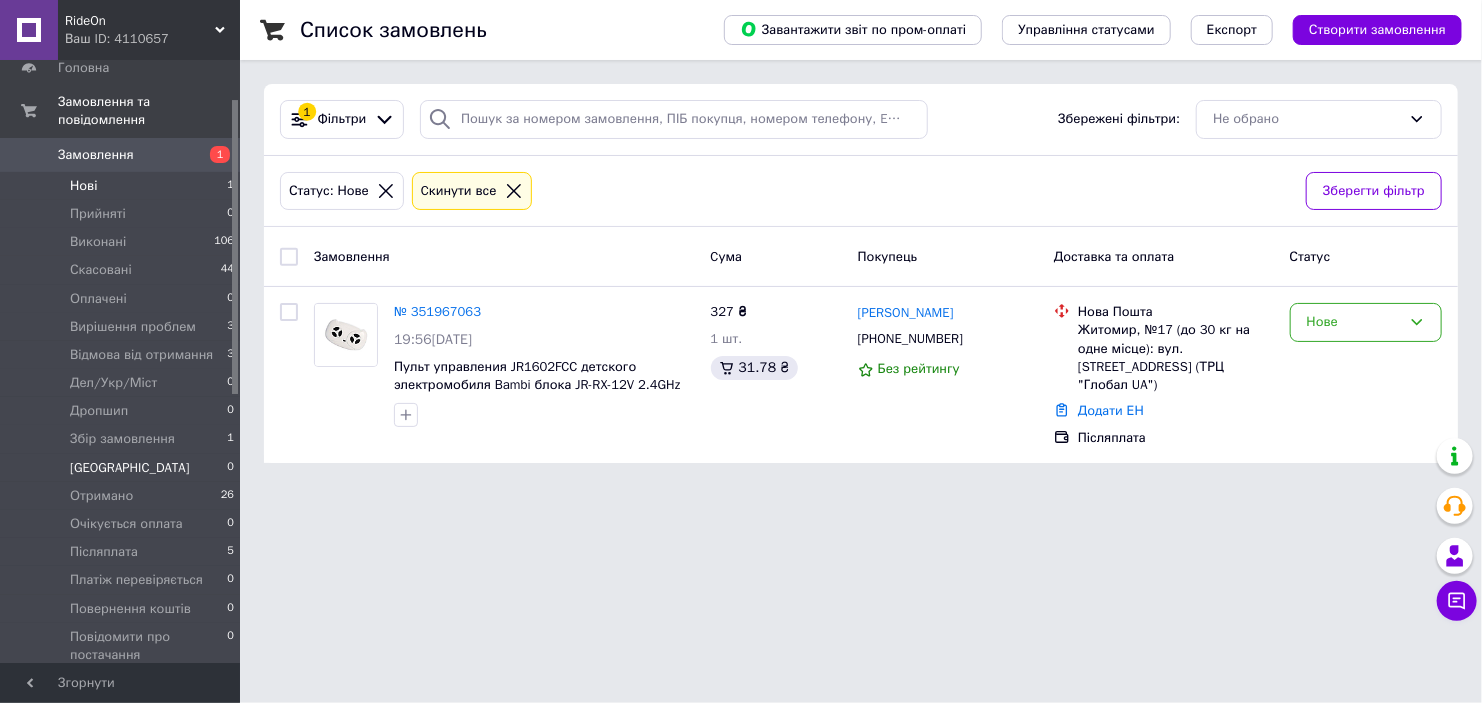 scroll, scrollTop: 100, scrollLeft: 0, axis: vertical 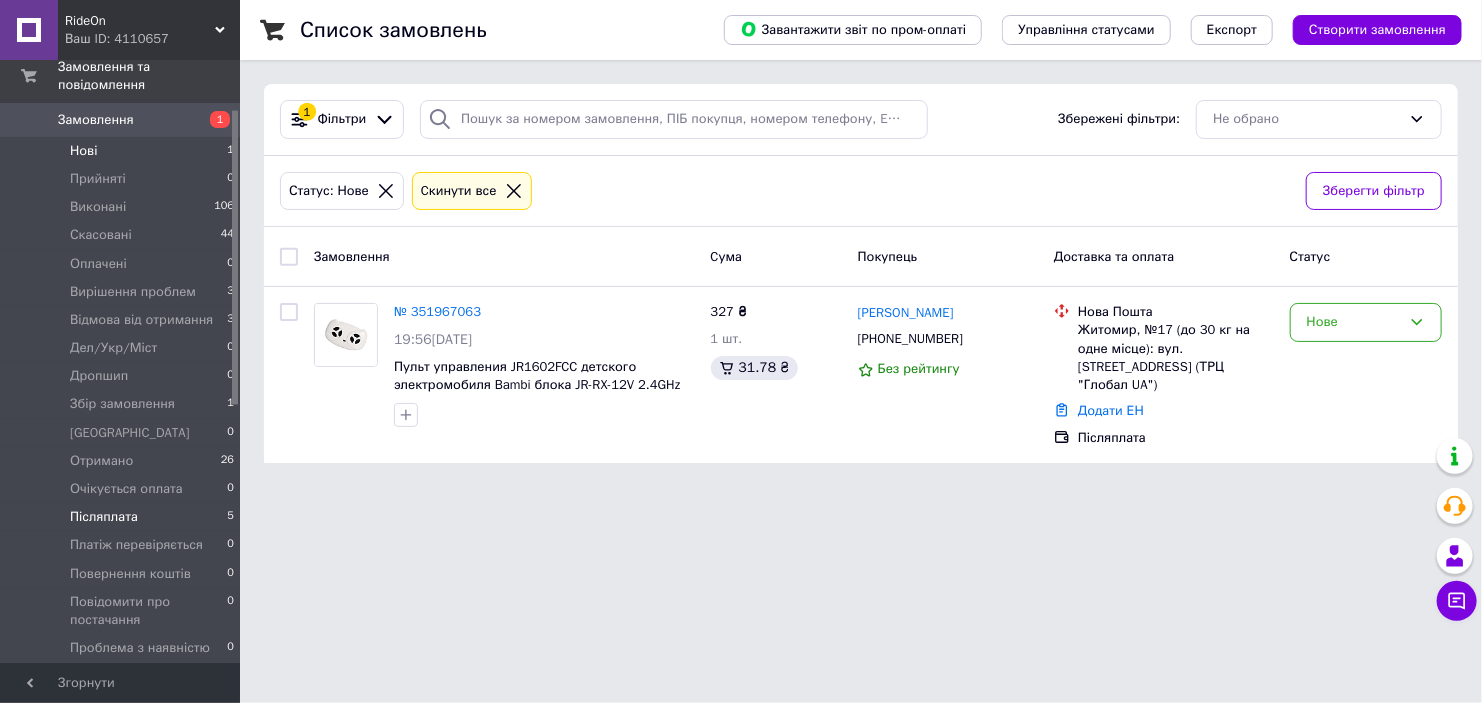 click on "Післяплата" at bounding box center (104, 517) 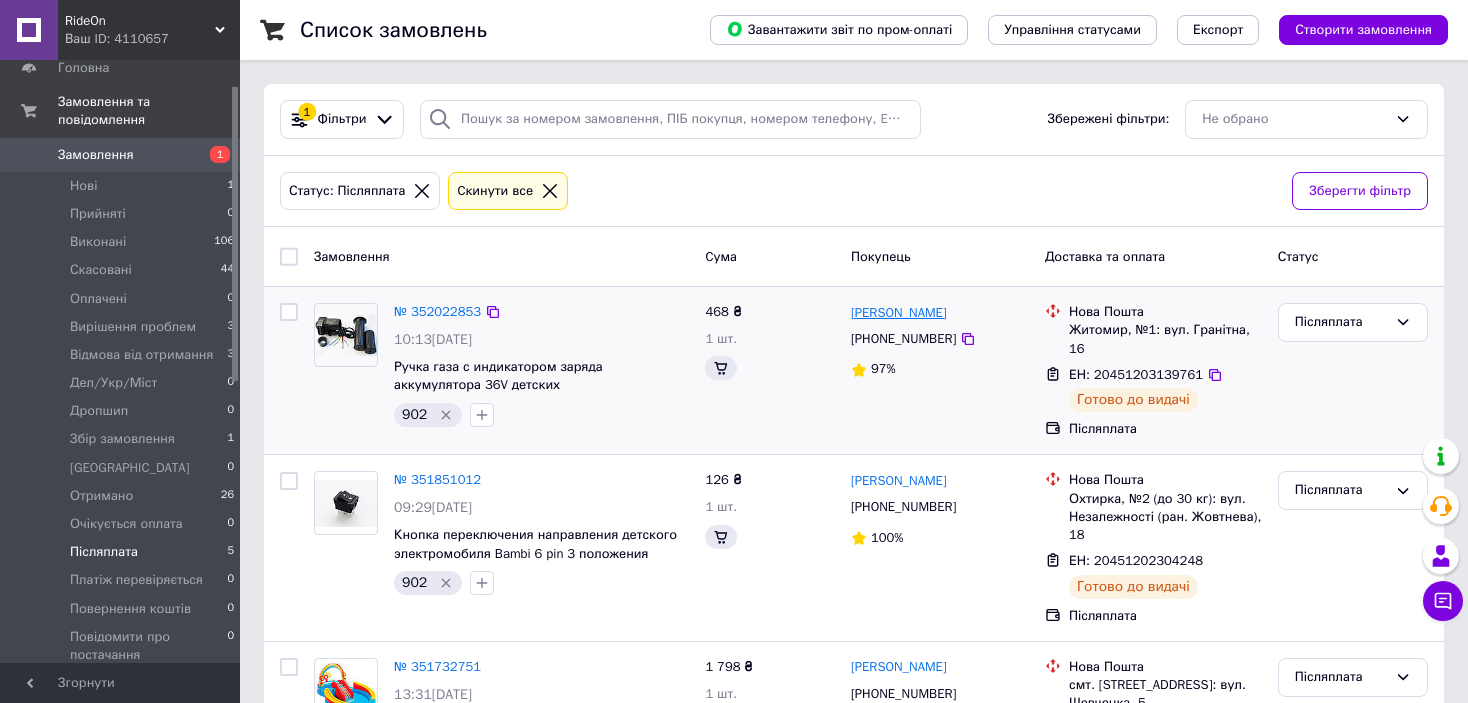 scroll, scrollTop: 100, scrollLeft: 0, axis: vertical 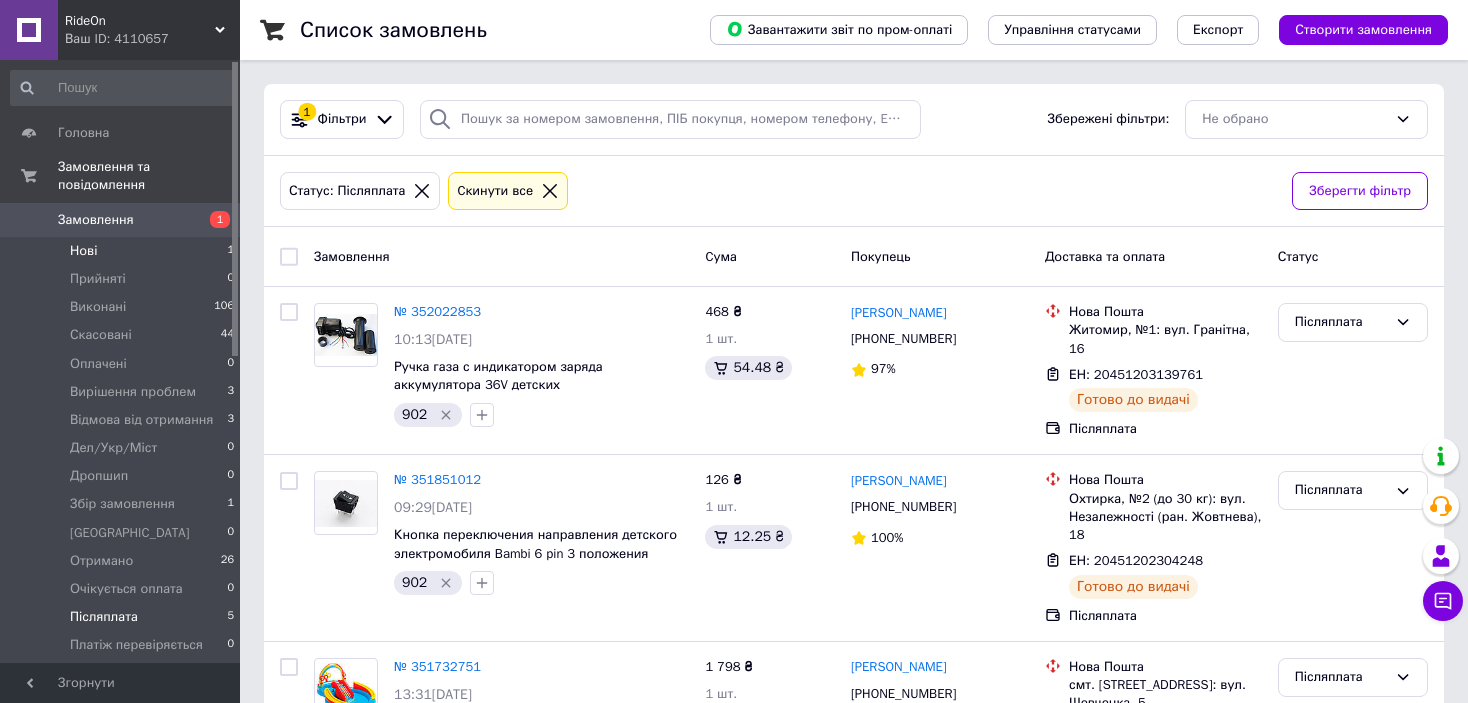 click on "Нові 1" at bounding box center (123, 251) 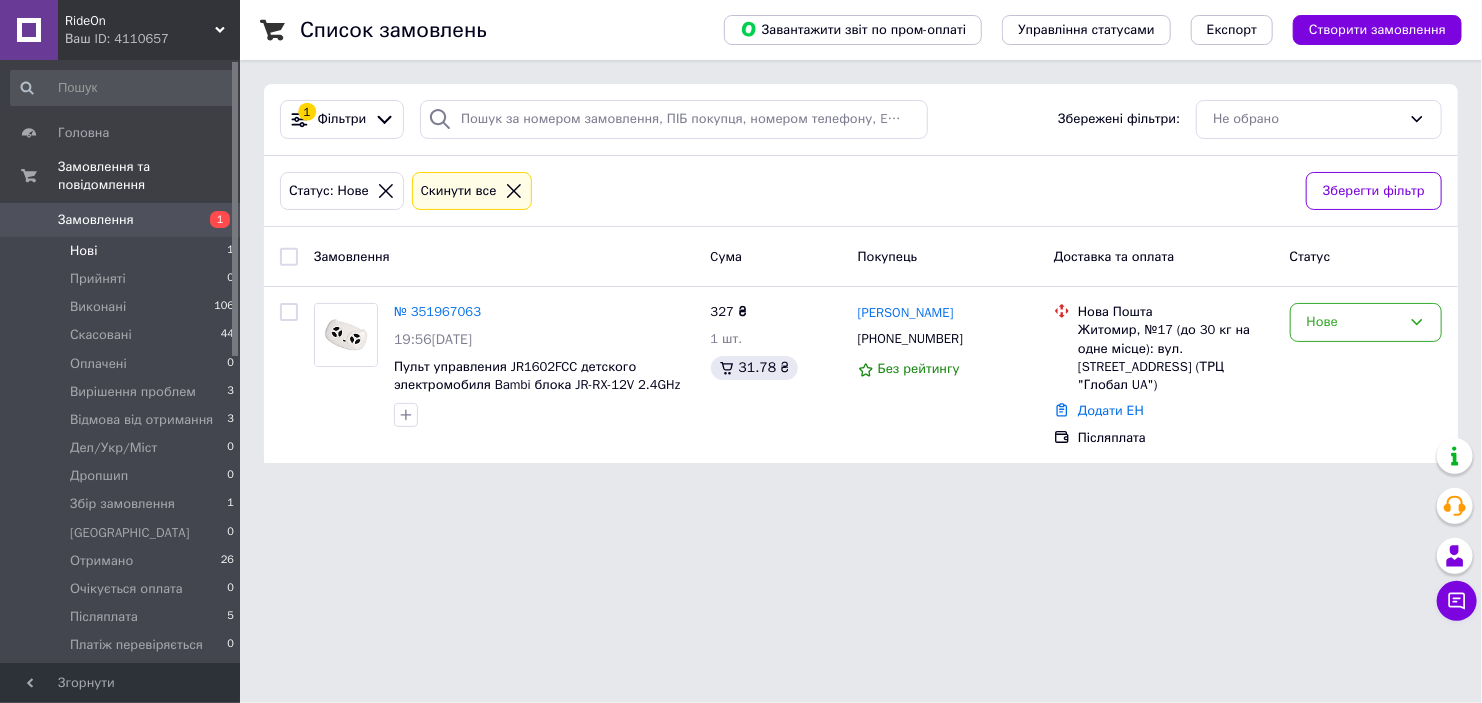 click on "Нові 1" at bounding box center [123, 251] 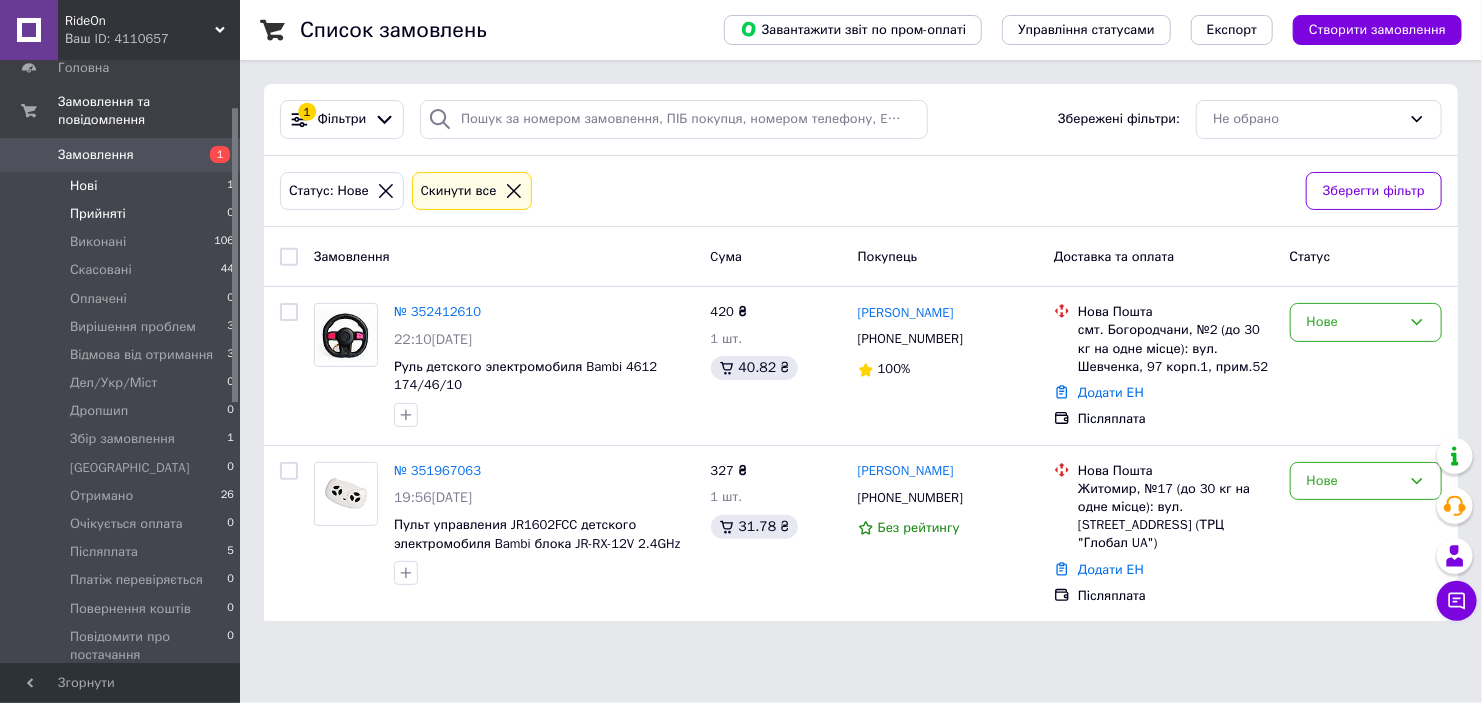 scroll, scrollTop: 100, scrollLeft: 0, axis: vertical 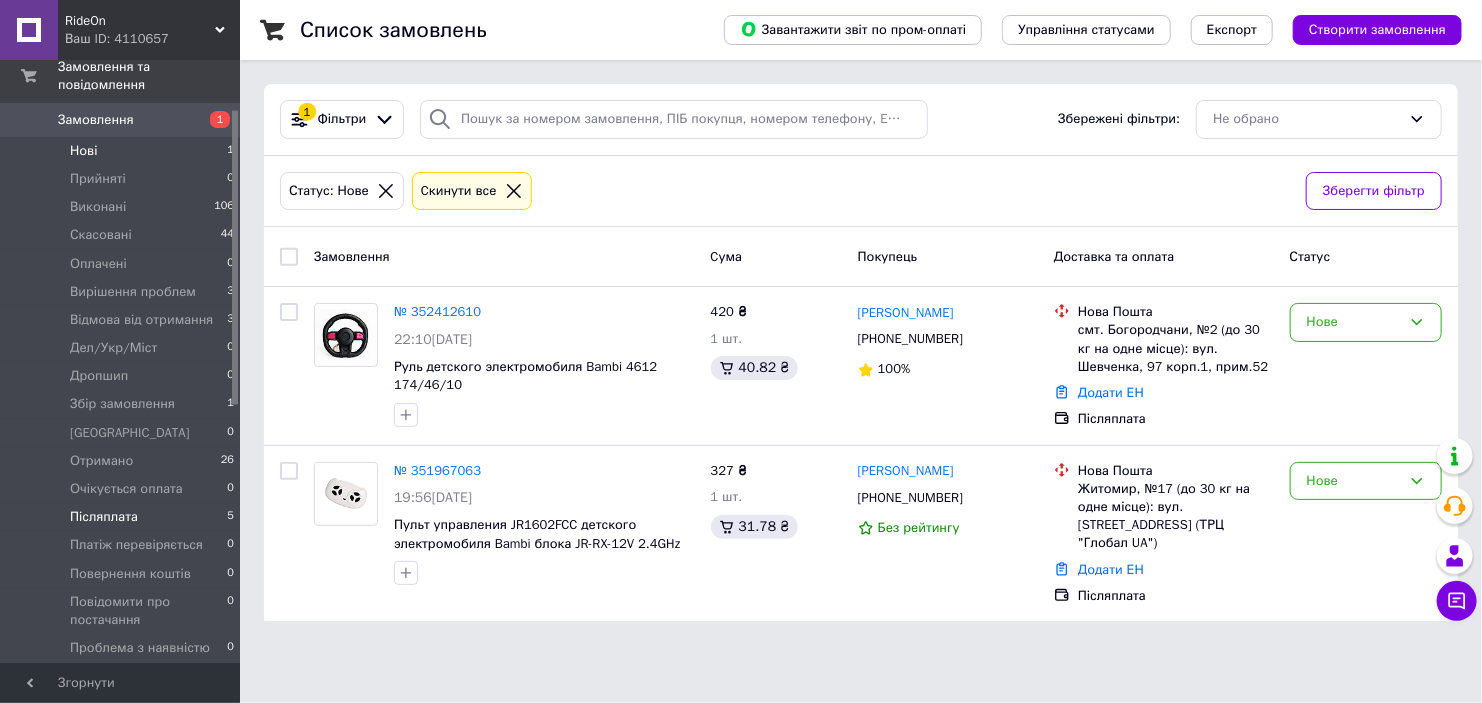 click on "Післяплата 5" at bounding box center (123, 517) 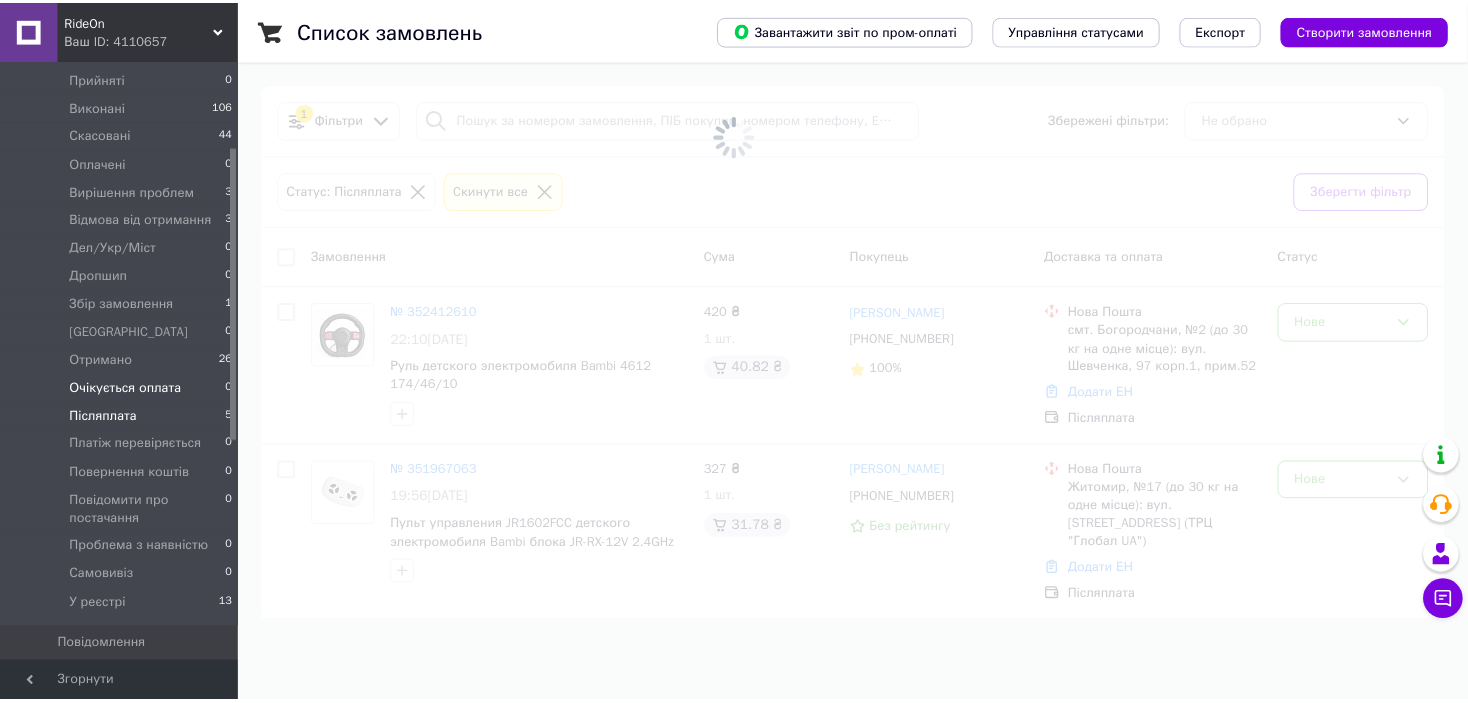 scroll, scrollTop: 100, scrollLeft: 0, axis: vertical 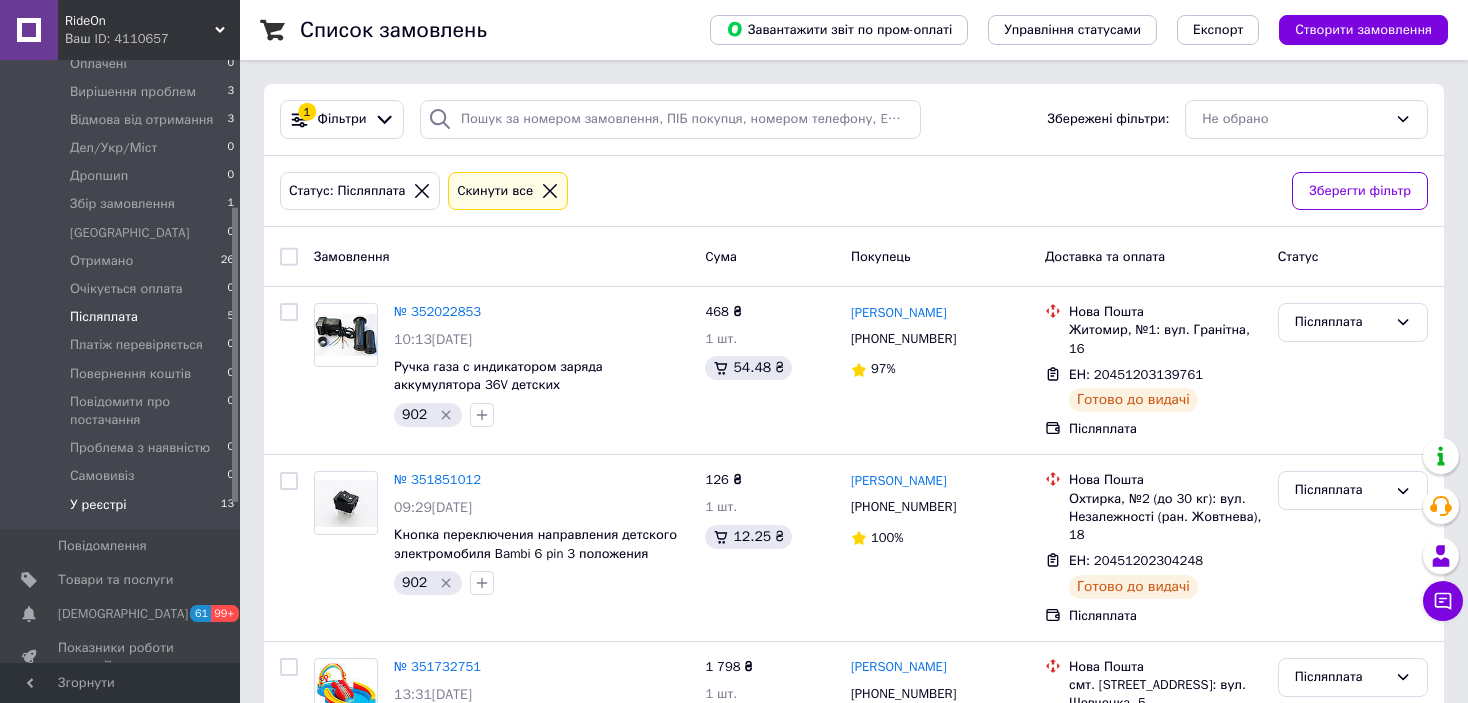 click on "У реєстрі 13" at bounding box center (123, 510) 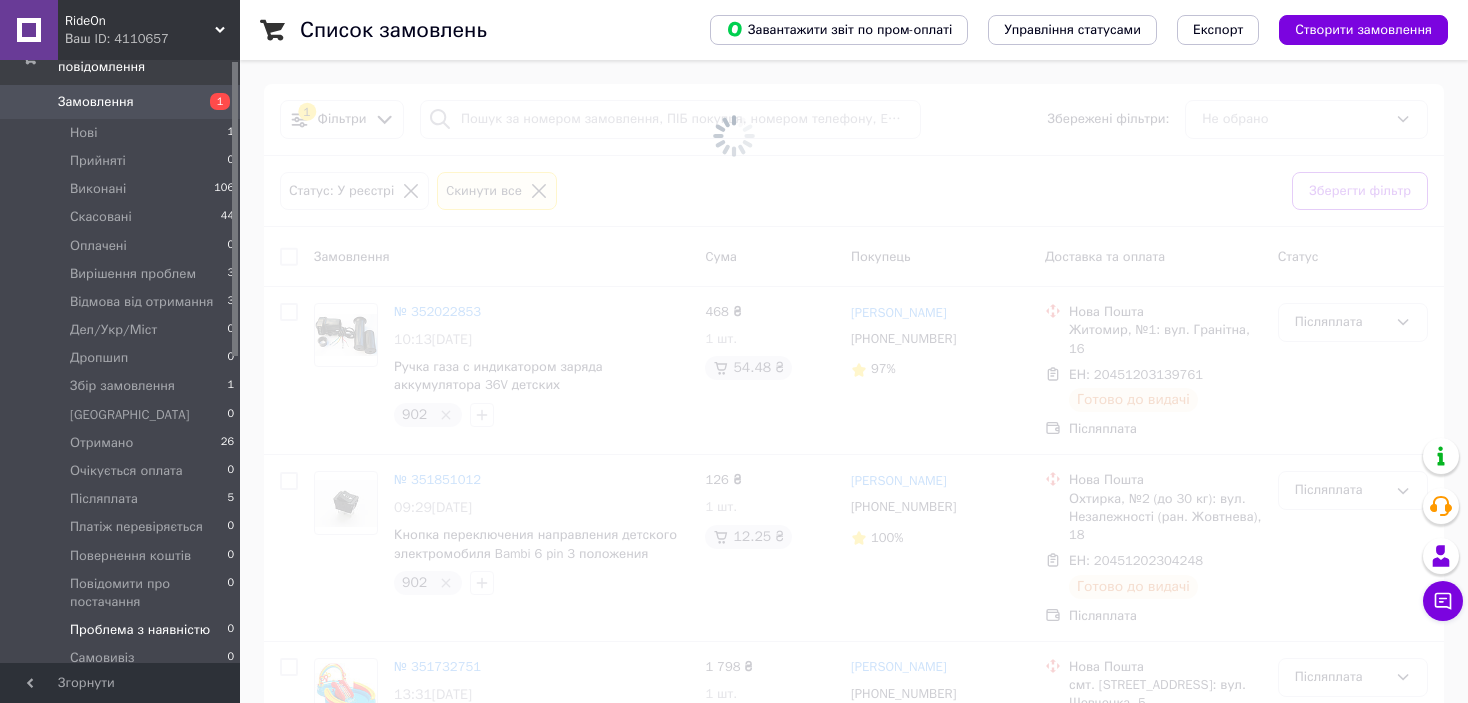 scroll, scrollTop: 0, scrollLeft: 0, axis: both 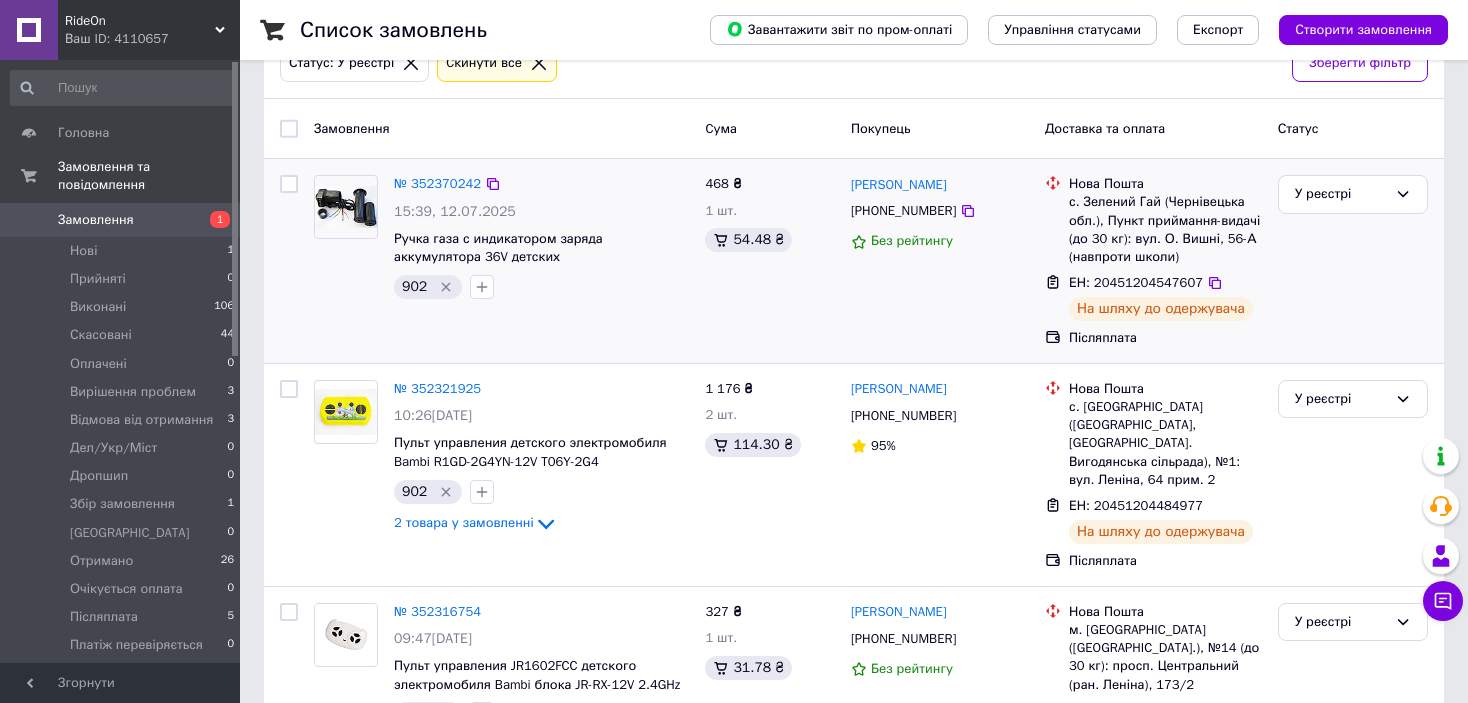 drag, startPoint x: 1342, startPoint y: 188, endPoint x: 1356, endPoint y: 212, distance: 27.784887 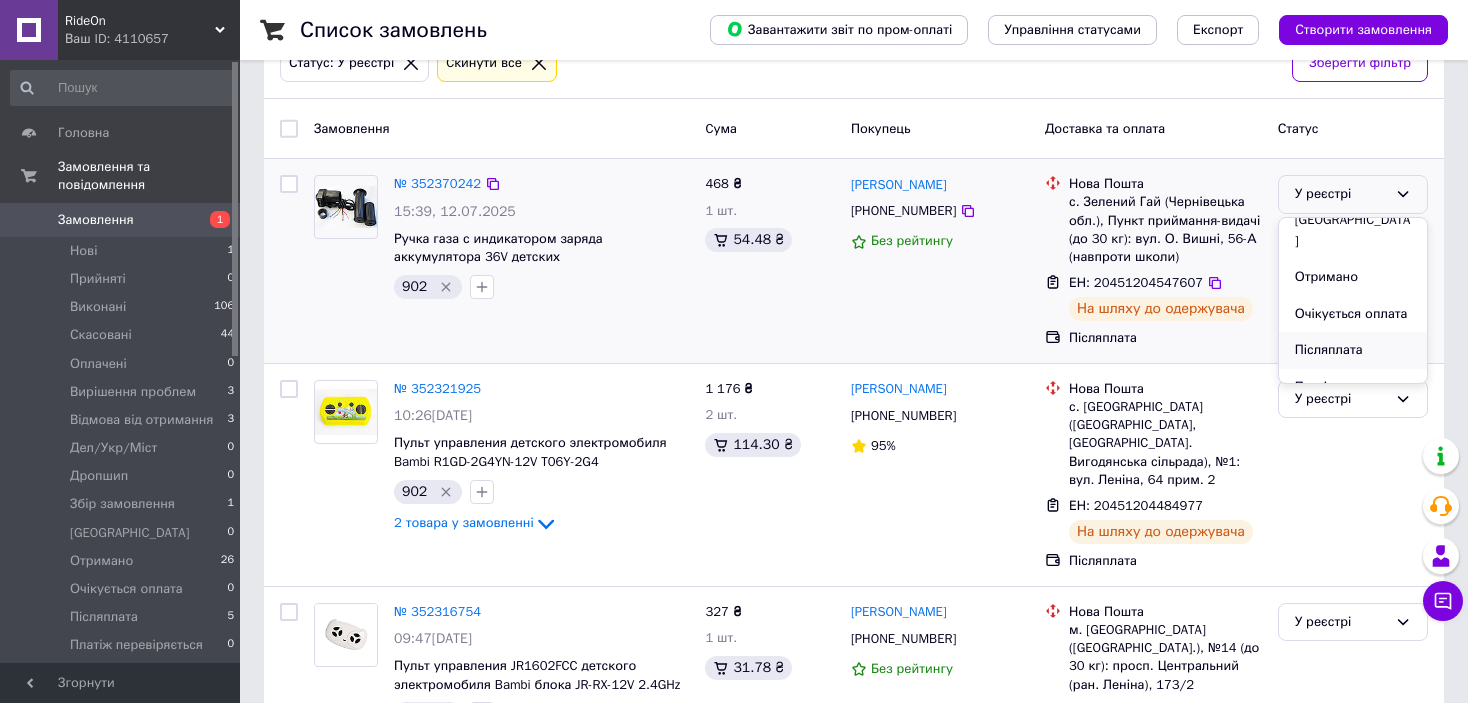 scroll, scrollTop: 400, scrollLeft: 0, axis: vertical 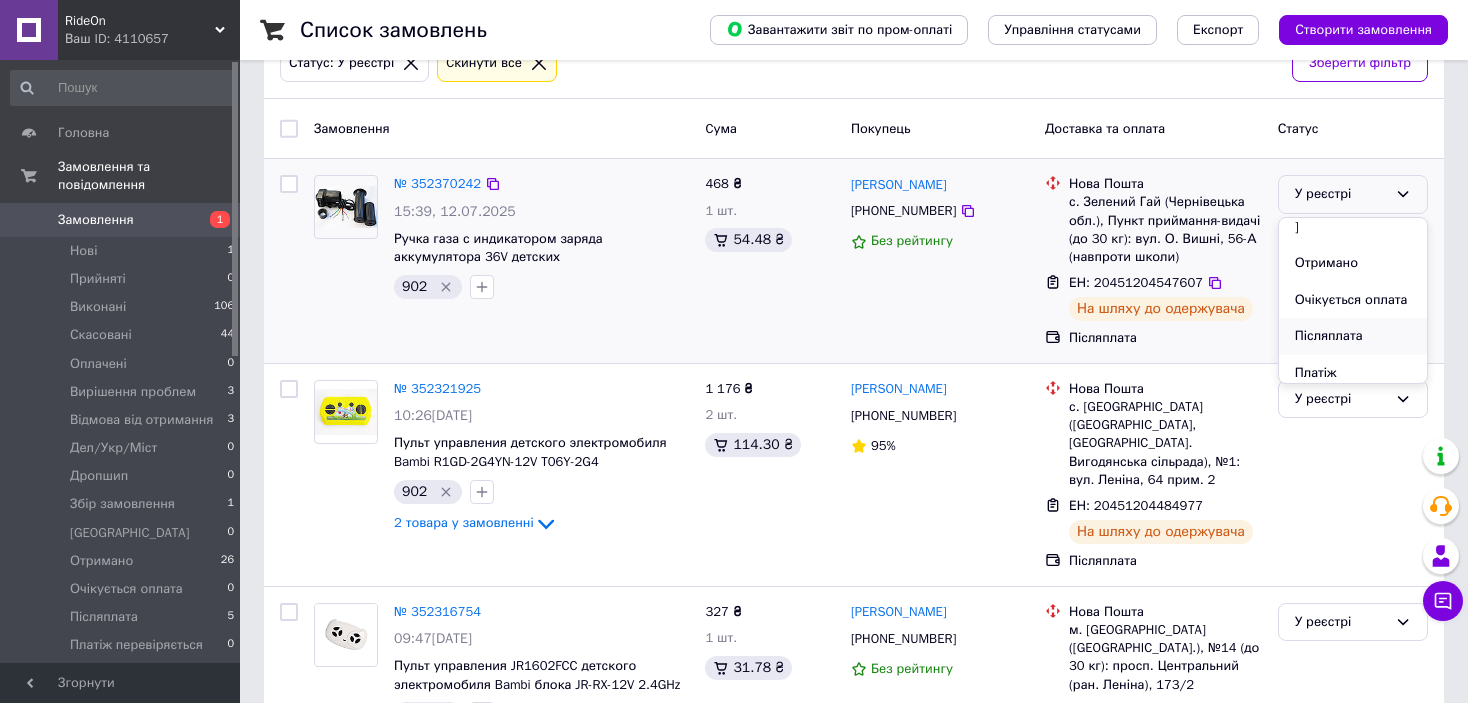 click on "Післяплата" at bounding box center (1353, 336) 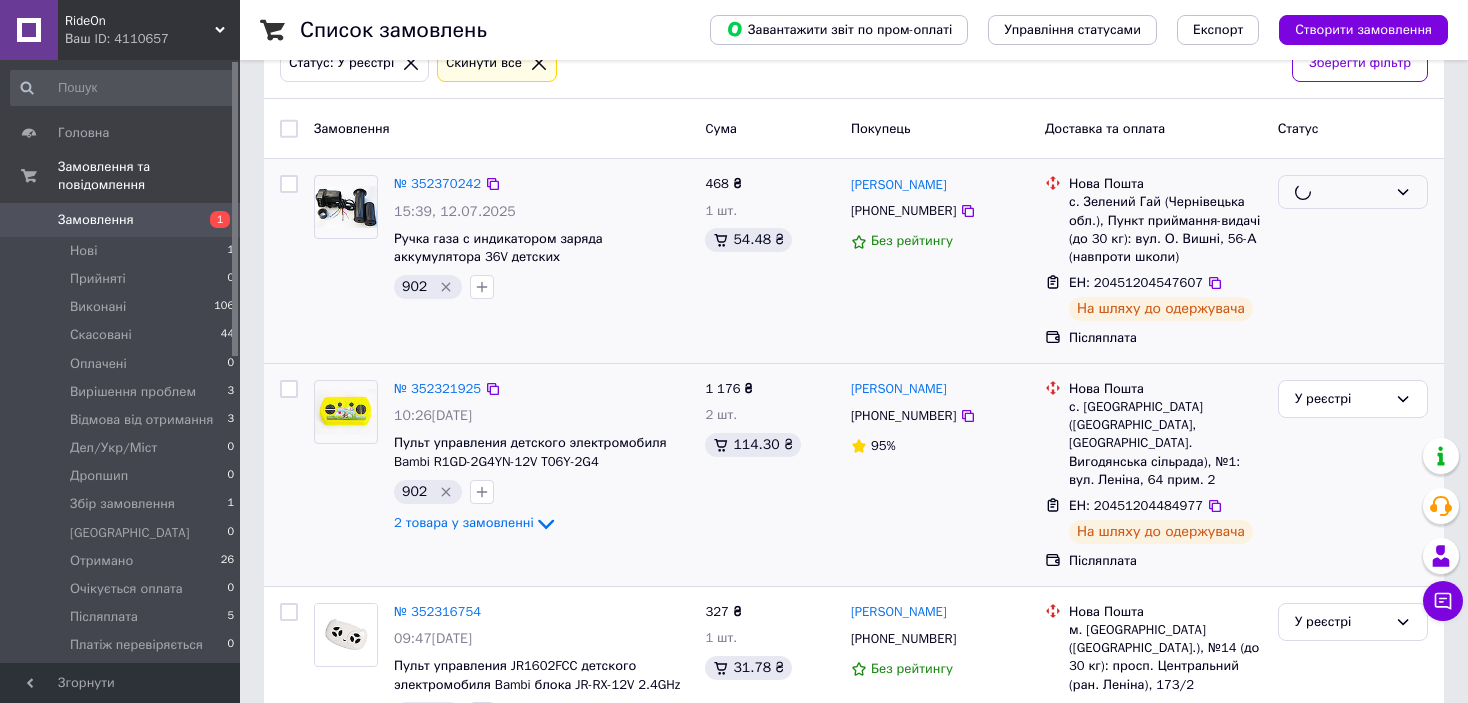 scroll, scrollTop: 228, scrollLeft: 0, axis: vertical 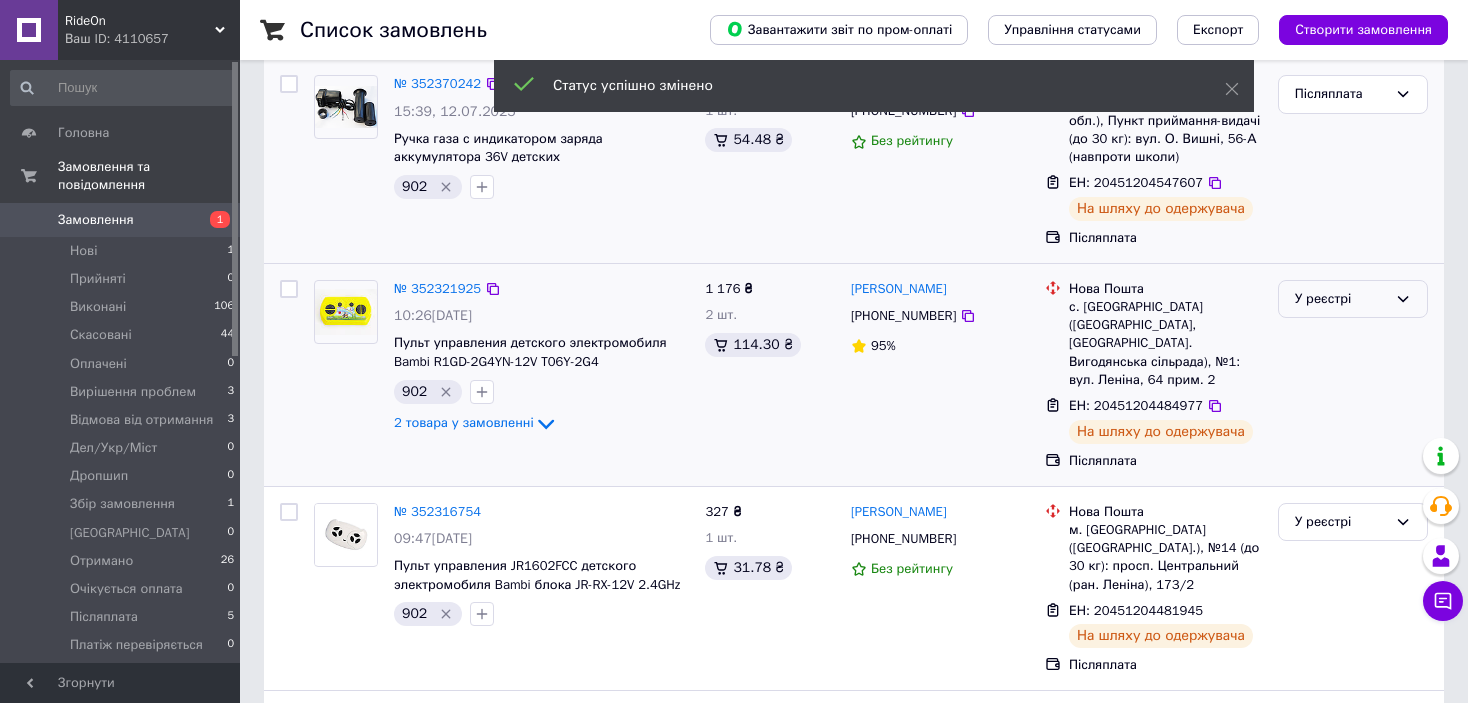 click on "У реєстрі" at bounding box center [1341, 299] 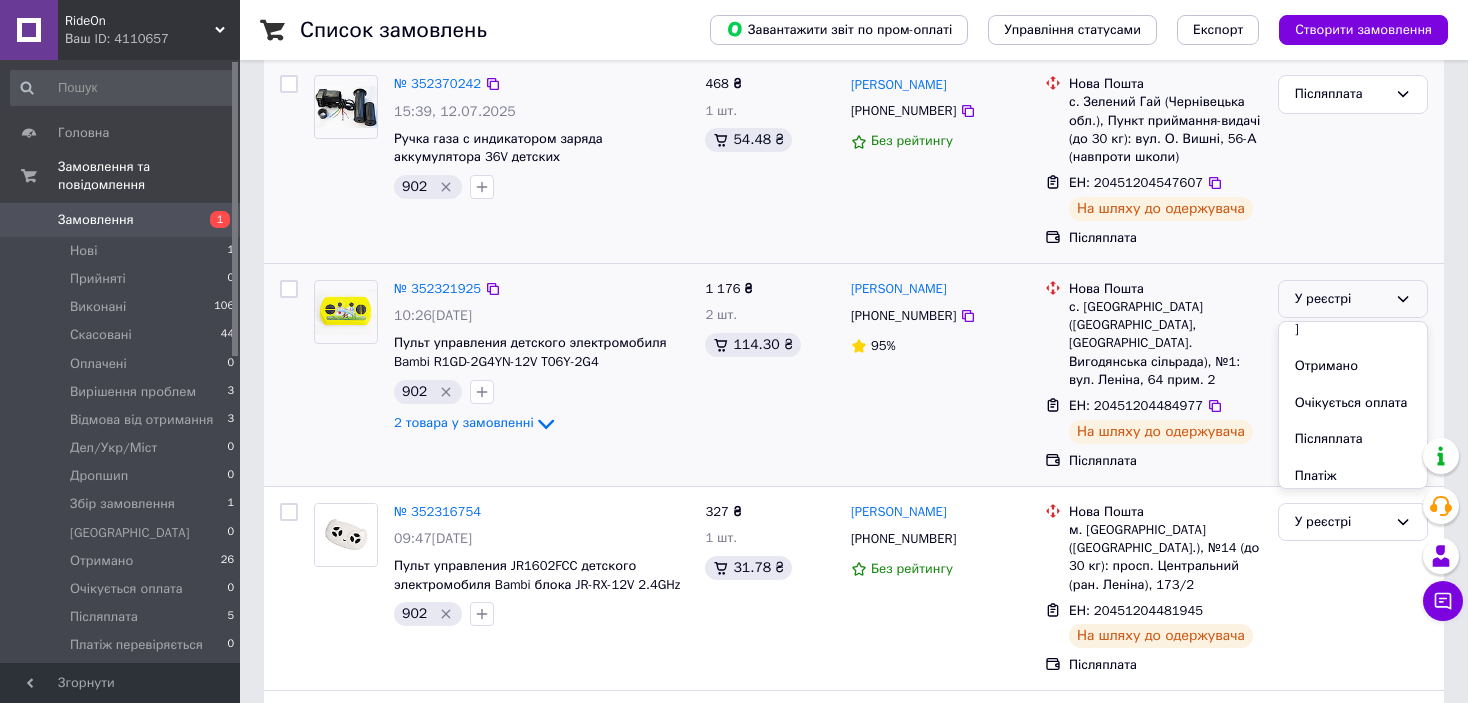scroll, scrollTop: 400, scrollLeft: 0, axis: vertical 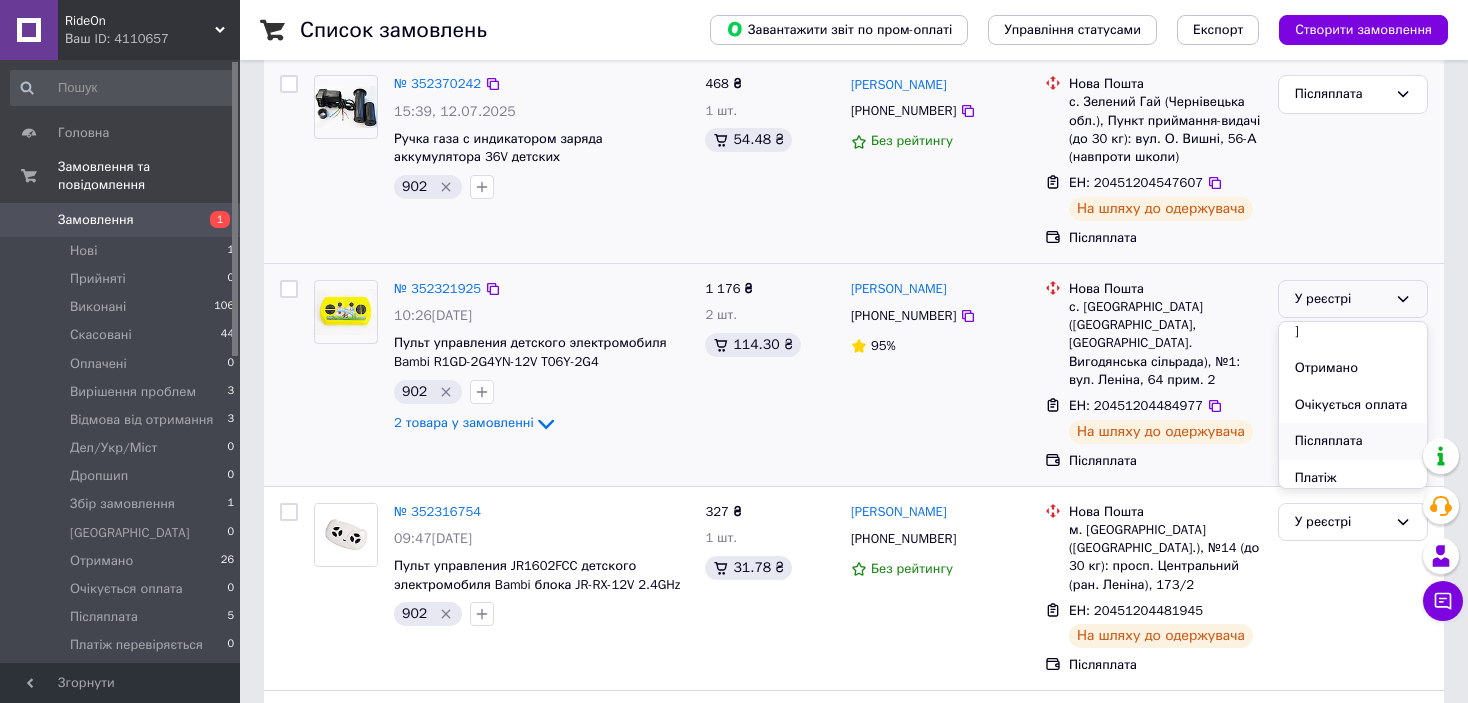 click on "Післяплата" at bounding box center (1353, 441) 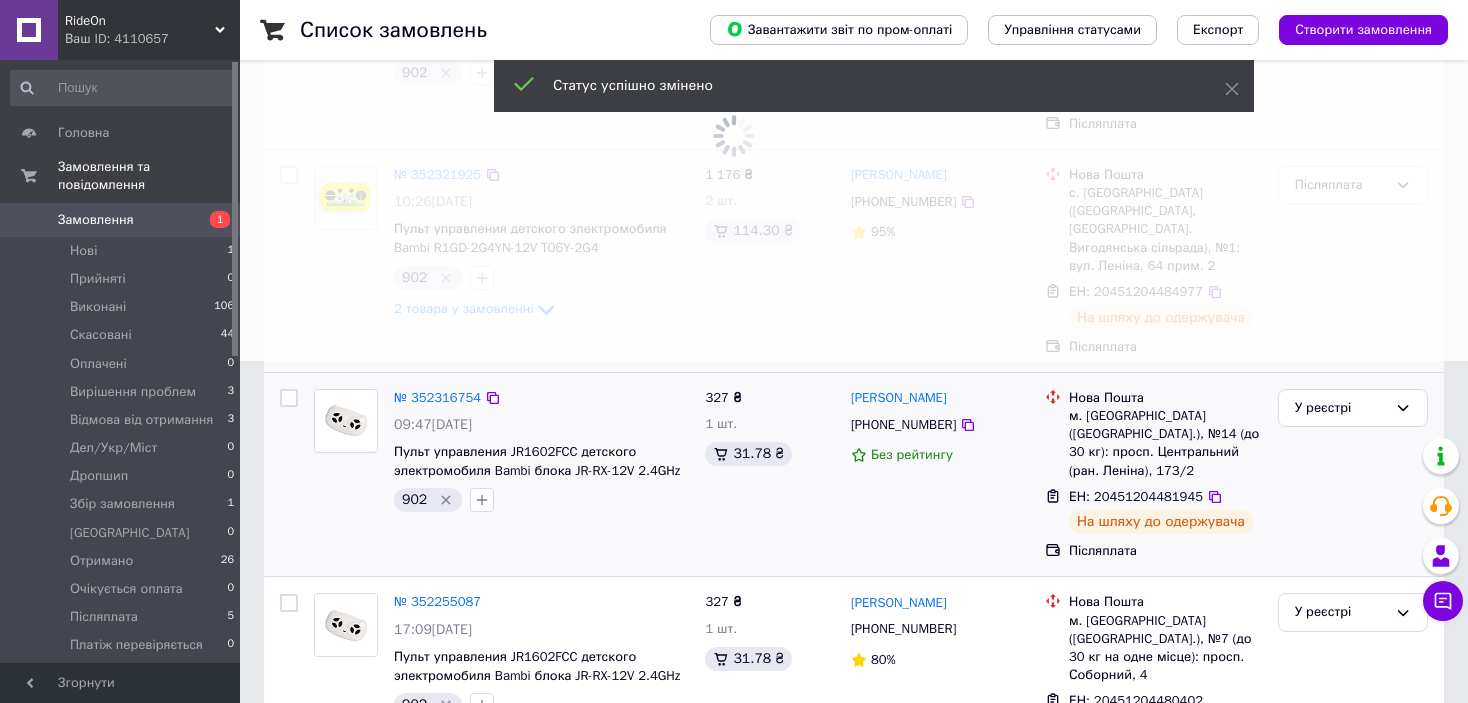 scroll, scrollTop: 428, scrollLeft: 0, axis: vertical 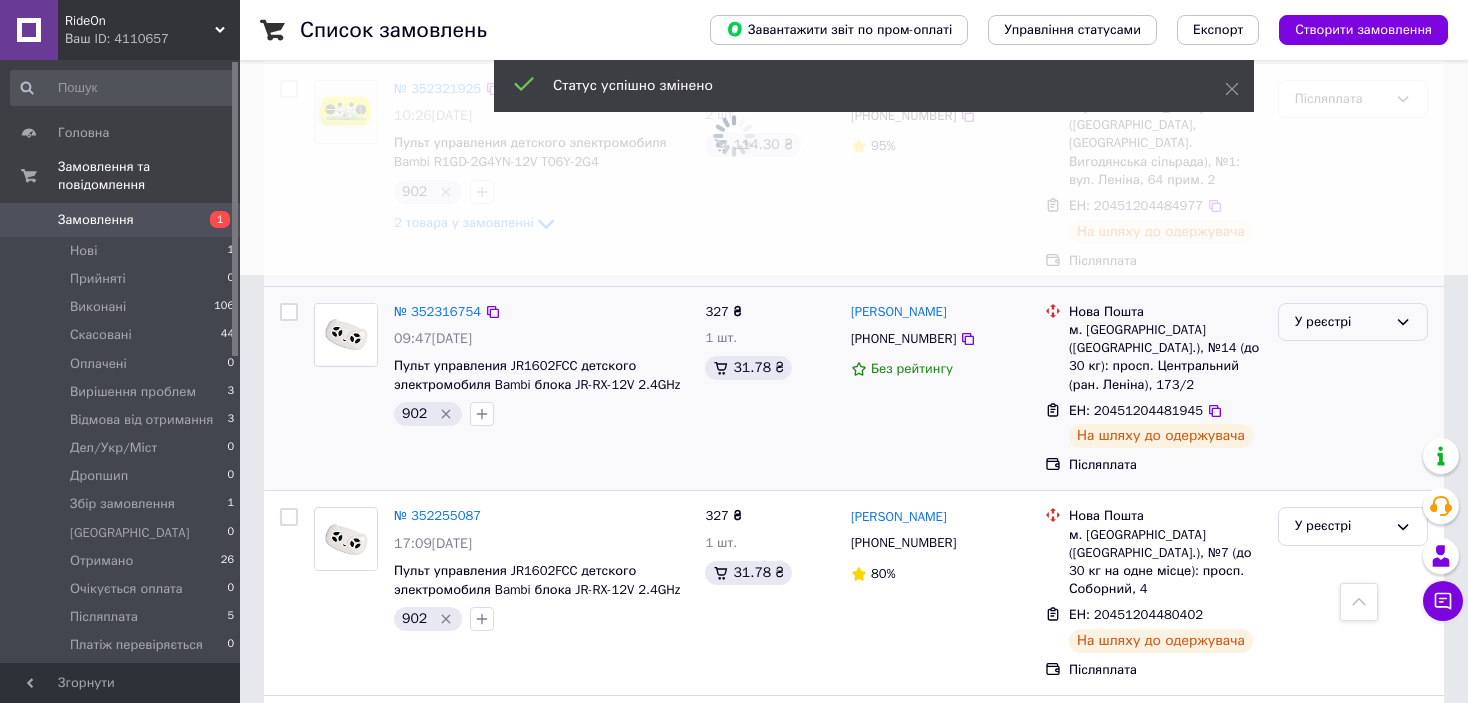 click on "У реєстрі" at bounding box center (1341, 322) 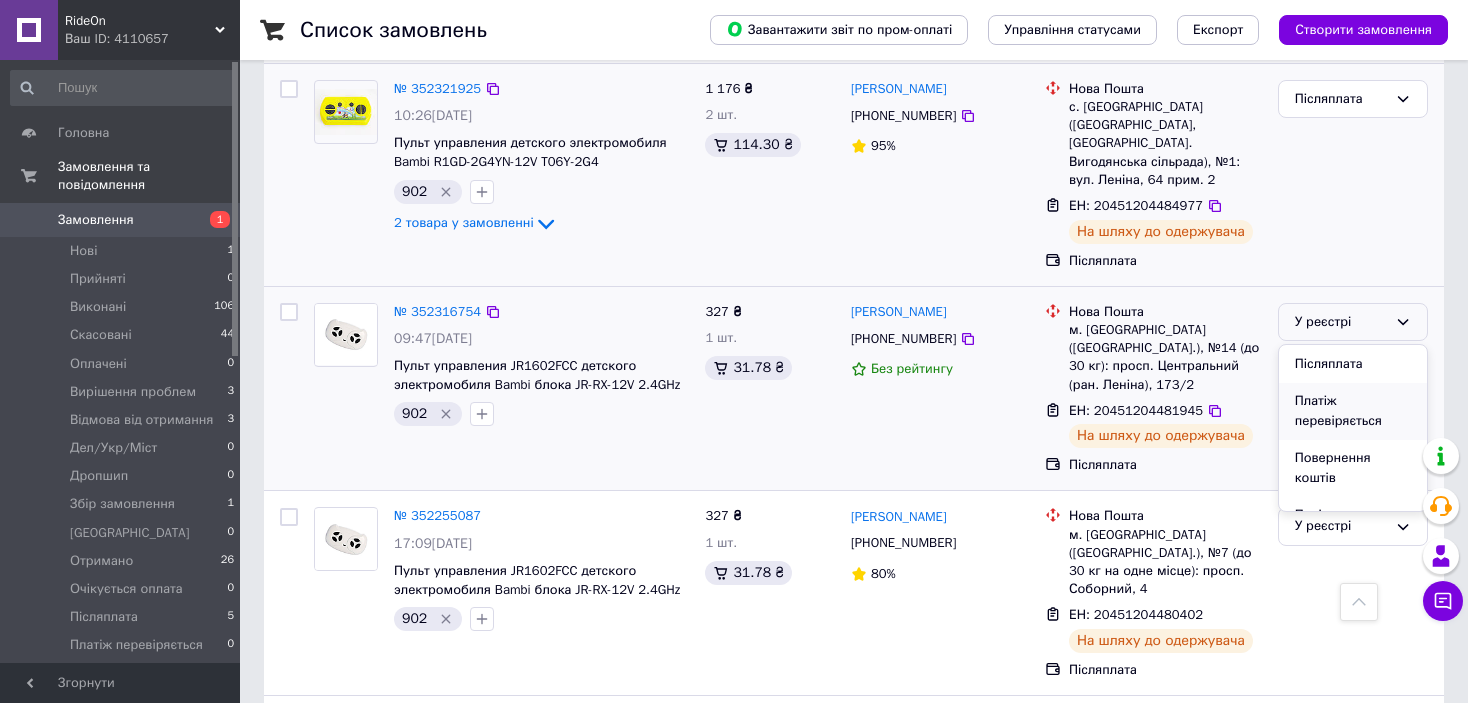 scroll, scrollTop: 400, scrollLeft: 0, axis: vertical 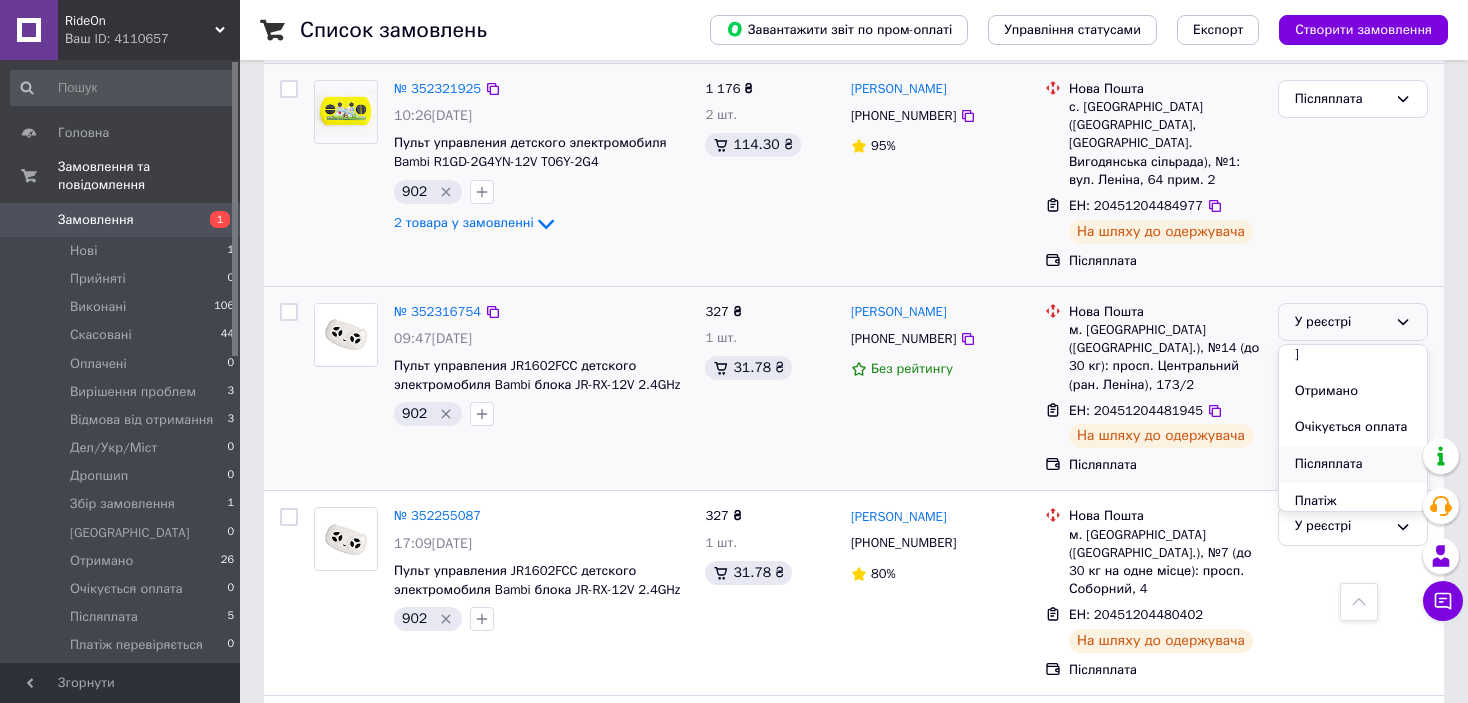 click on "Післяплата" at bounding box center [1353, 464] 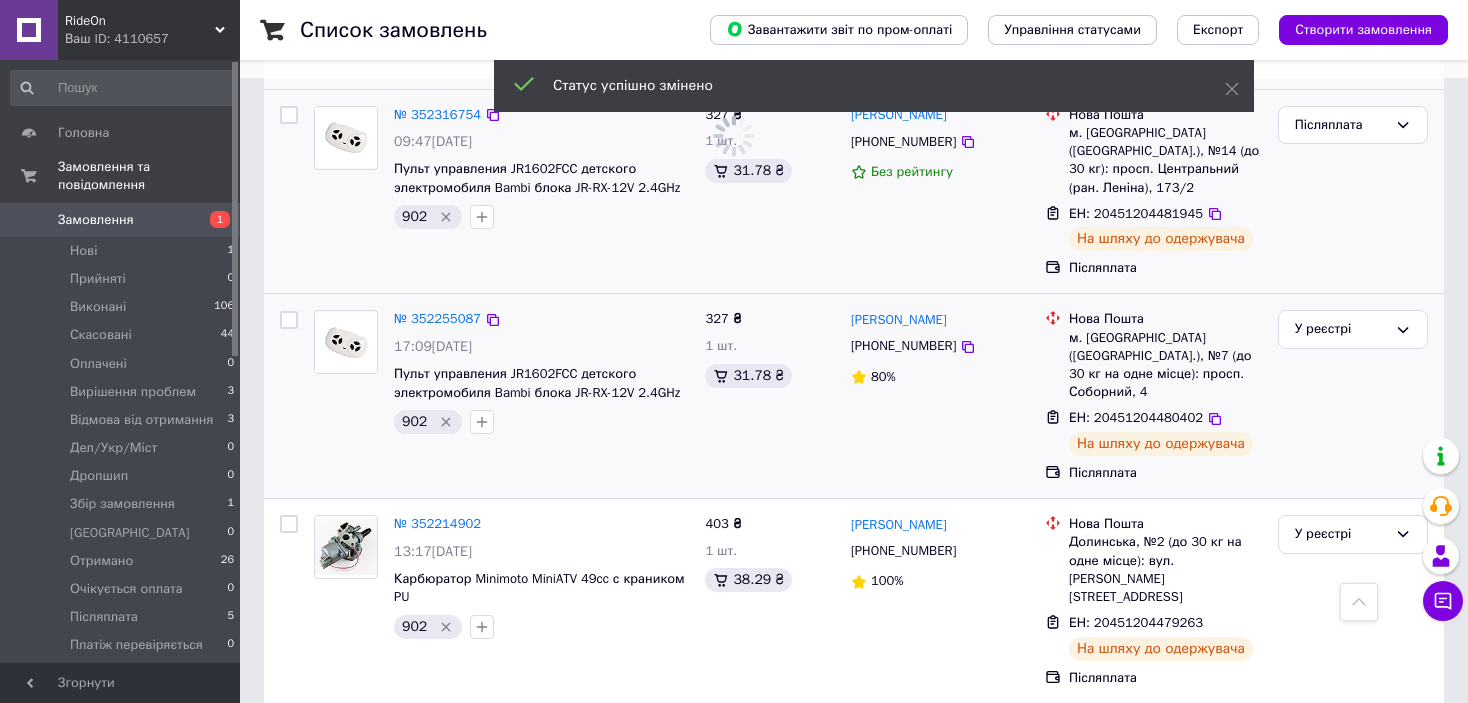 scroll, scrollTop: 628, scrollLeft: 0, axis: vertical 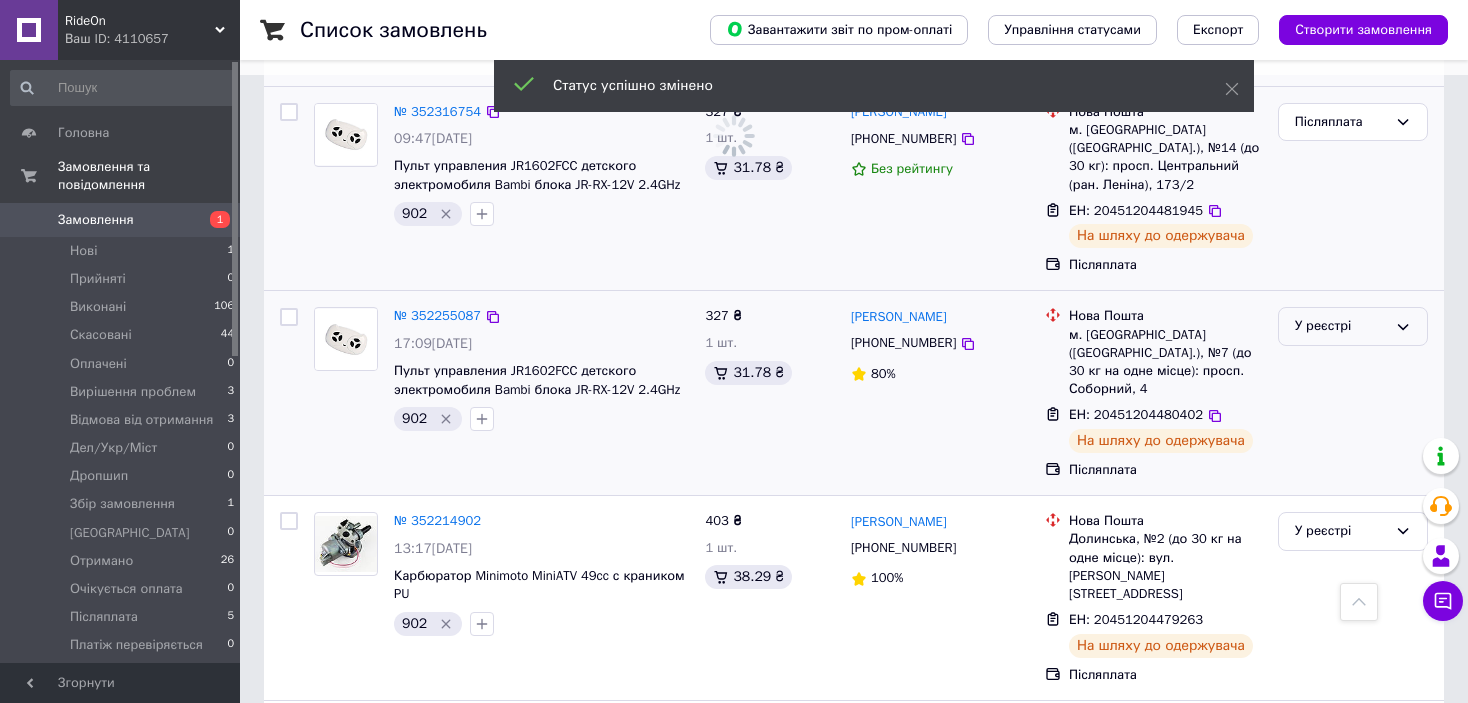 click on "У реєстрі" at bounding box center (1353, 326) 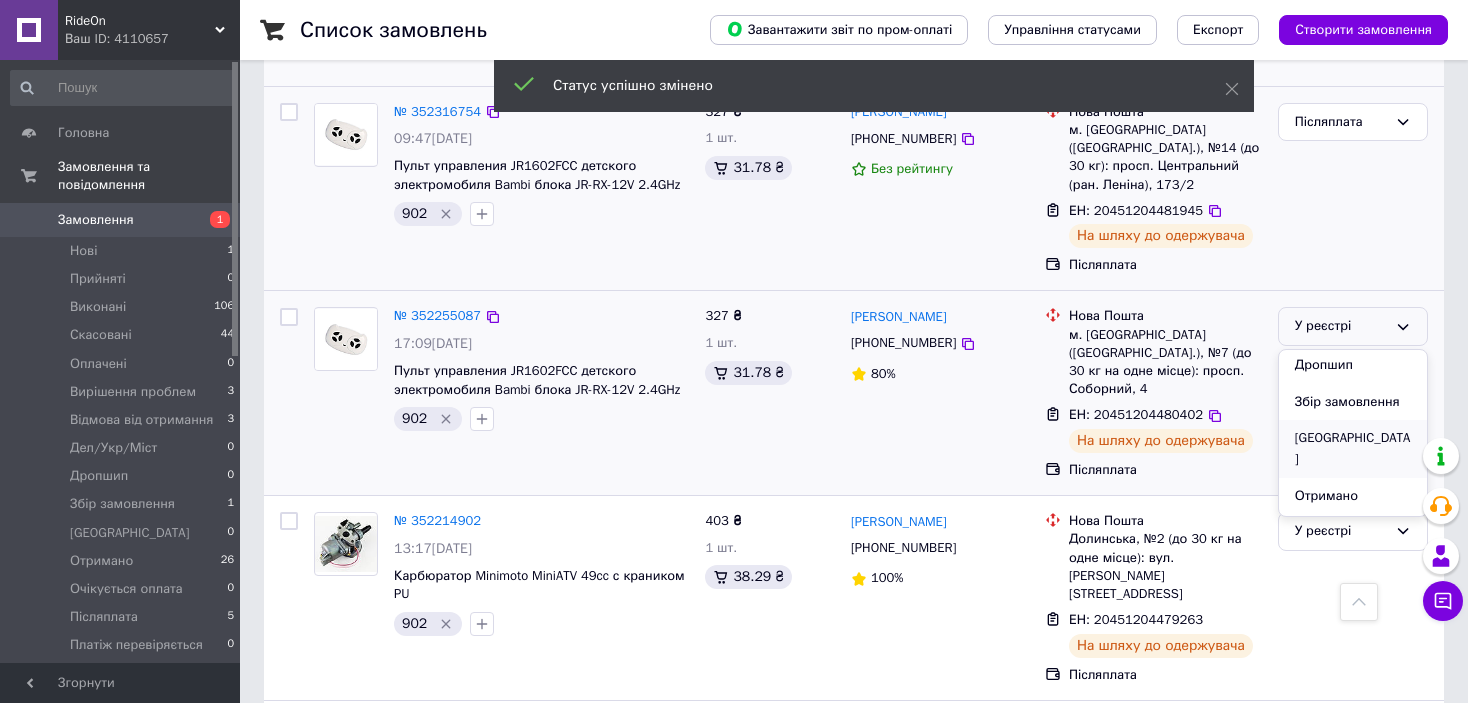 scroll, scrollTop: 400, scrollLeft: 0, axis: vertical 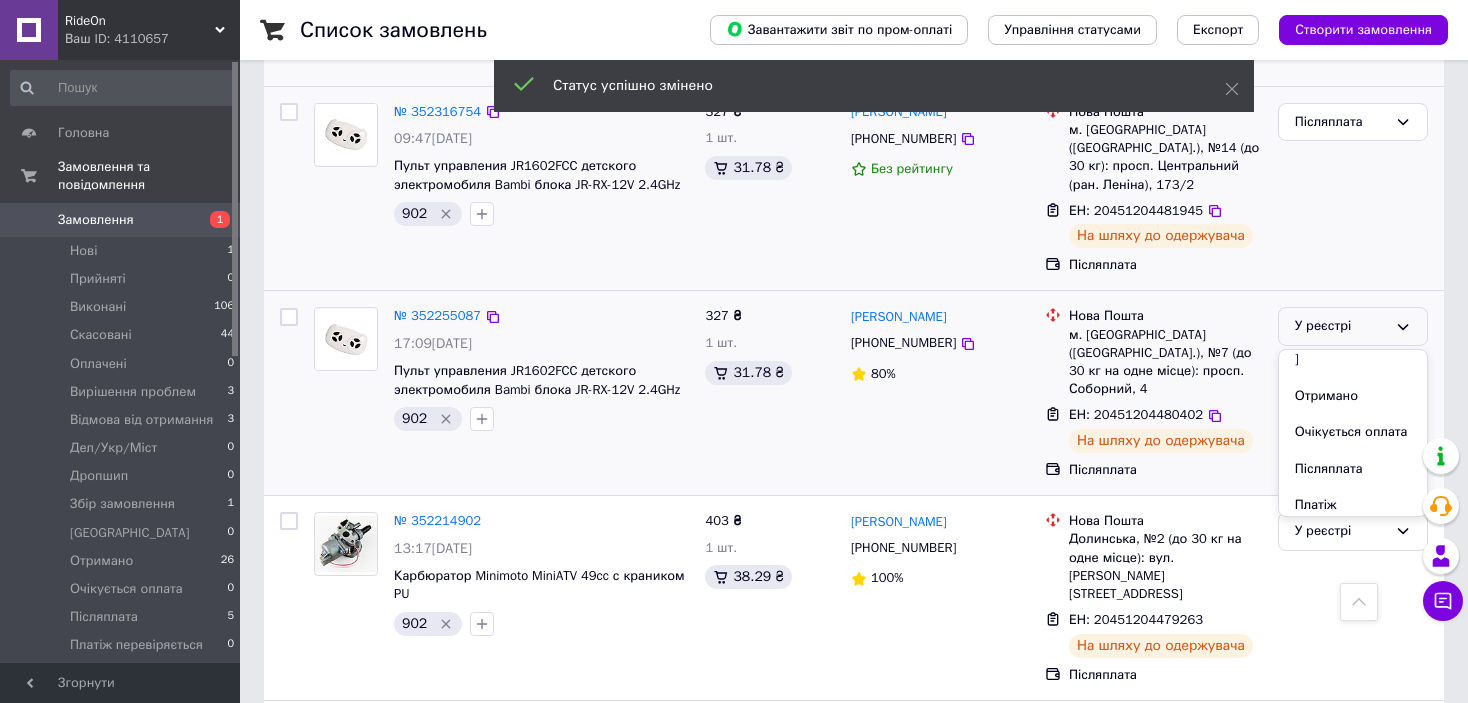 click on "Післяплата" at bounding box center [1353, 469] 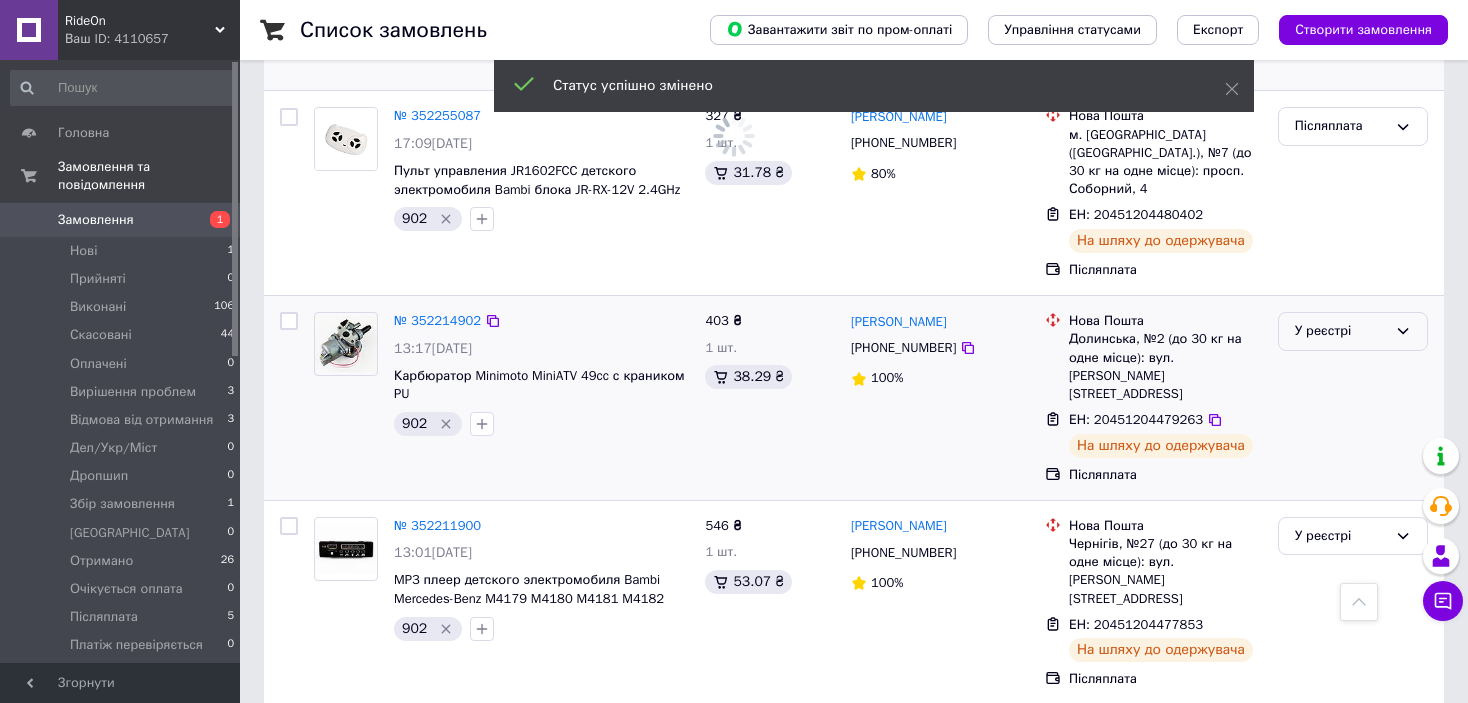 drag, startPoint x: 1349, startPoint y: 287, endPoint x: 1350, endPoint y: 303, distance: 16.03122 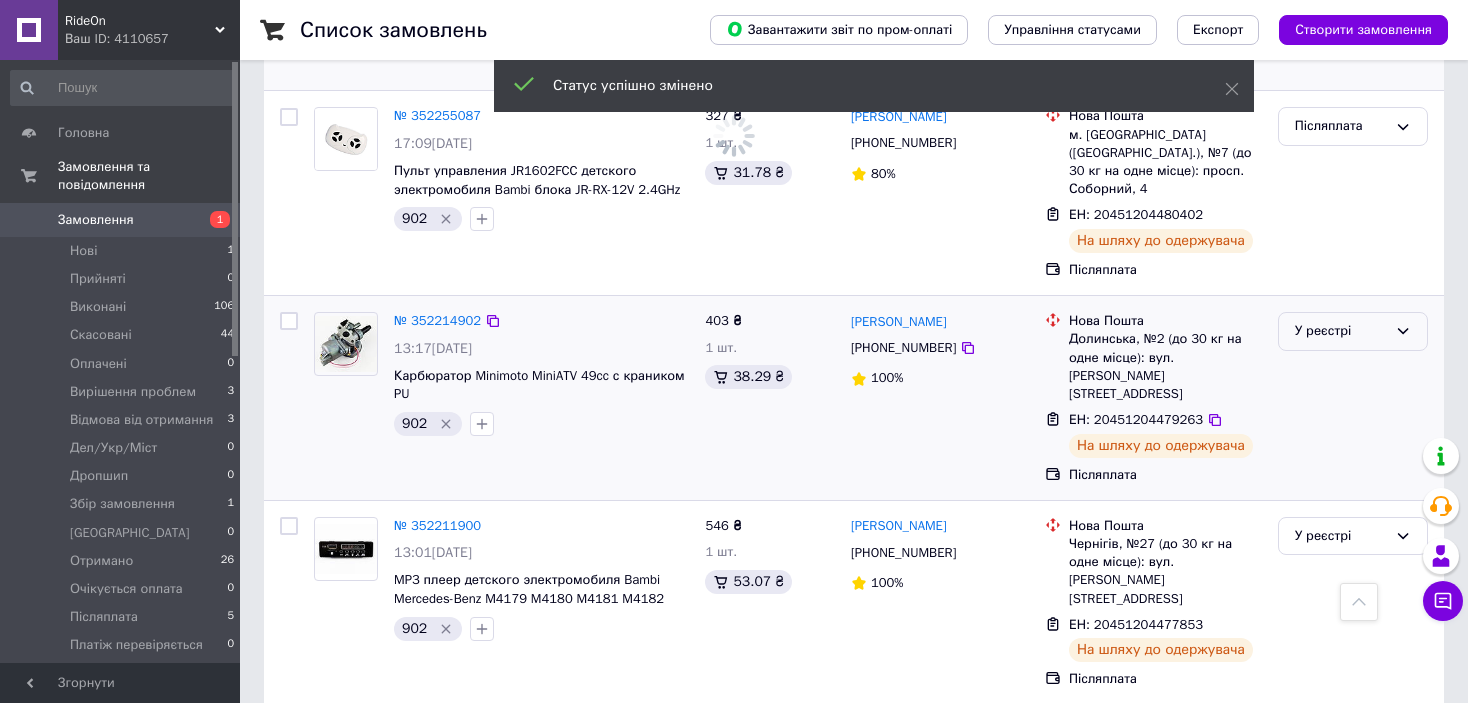 click on "У реєстрі" at bounding box center [1341, 331] 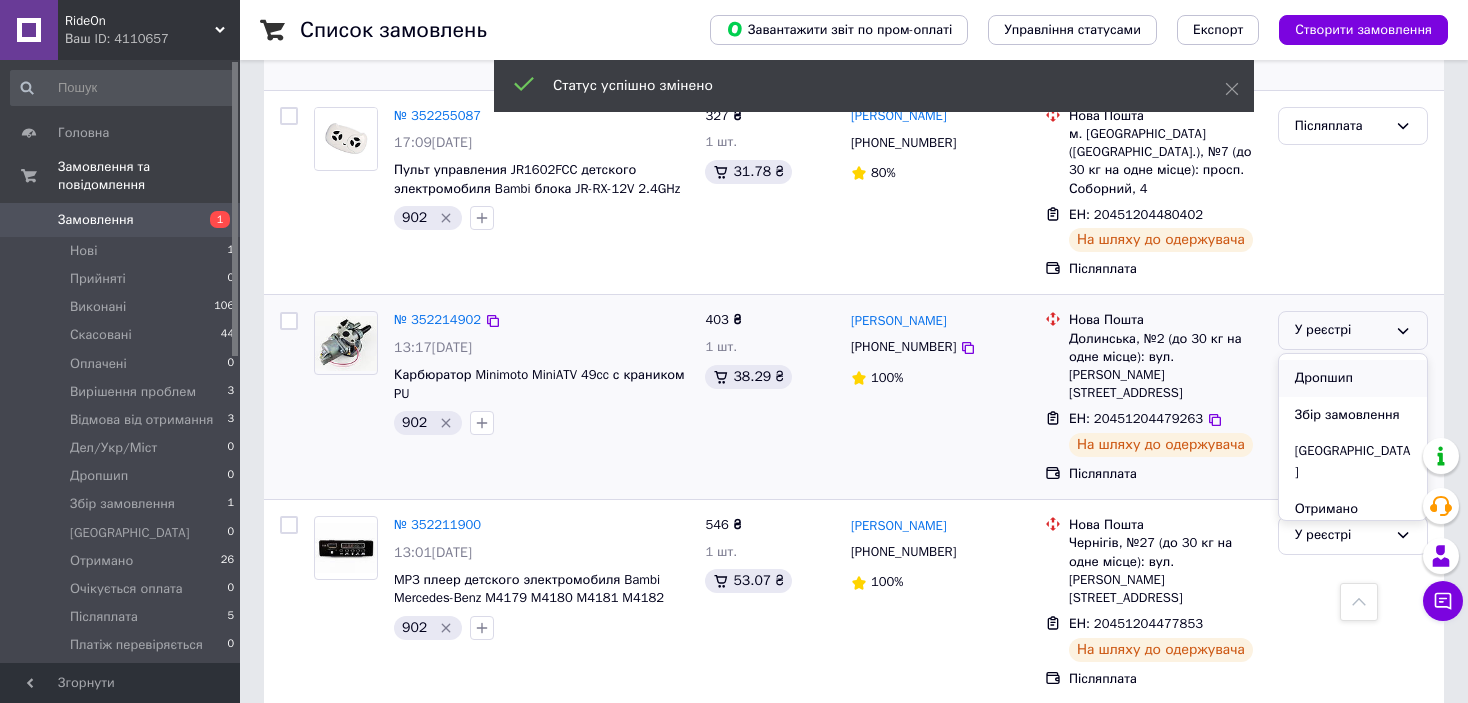 scroll, scrollTop: 400, scrollLeft: 0, axis: vertical 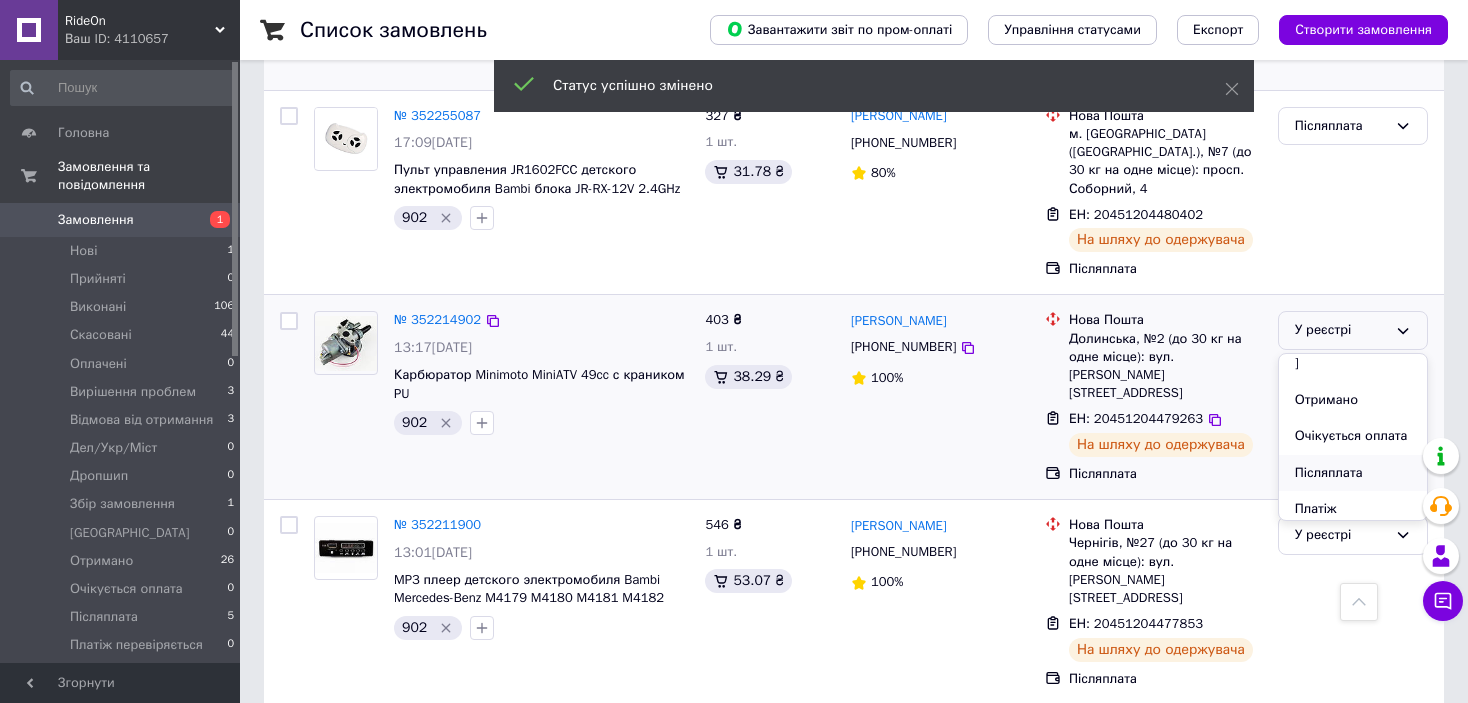 click on "Післяплата" at bounding box center (1353, 473) 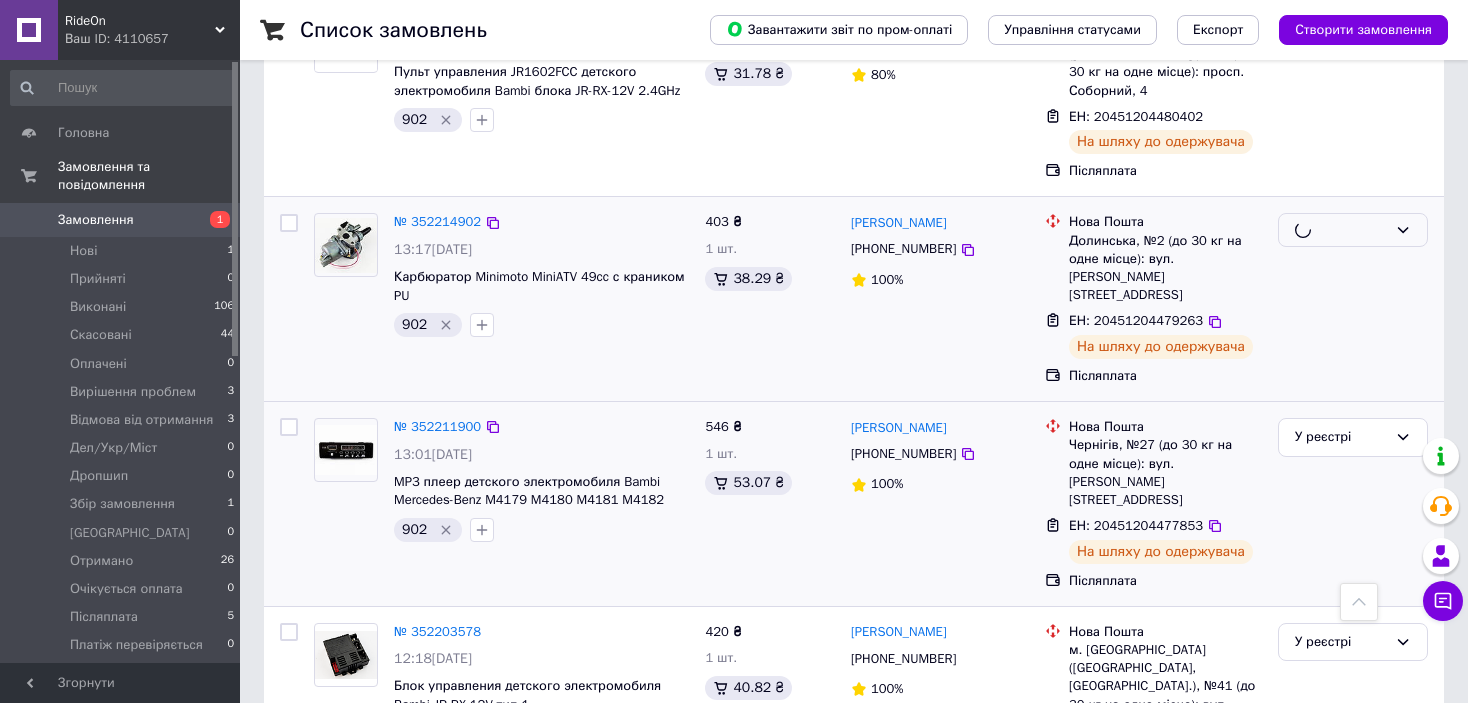 scroll, scrollTop: 824, scrollLeft: 0, axis: vertical 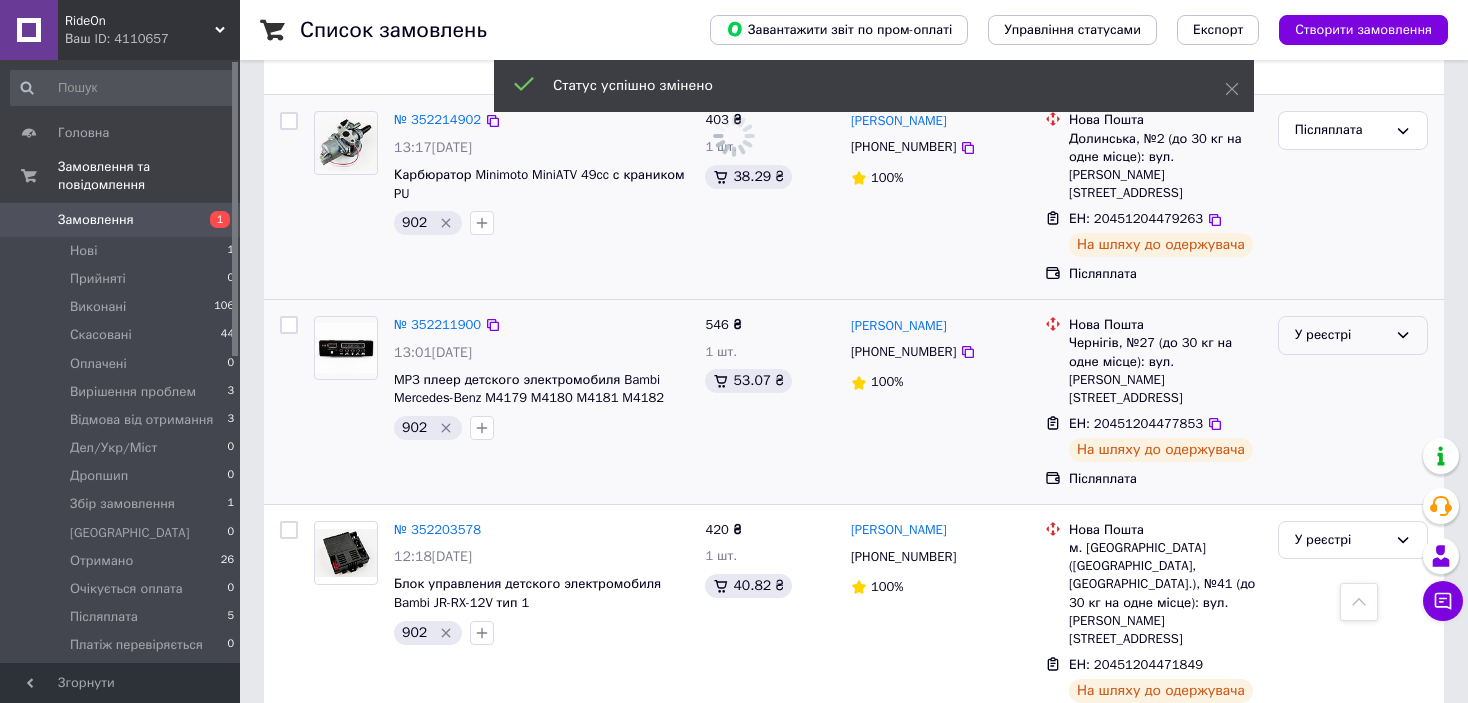 click on "У реєстрі" at bounding box center [1353, 335] 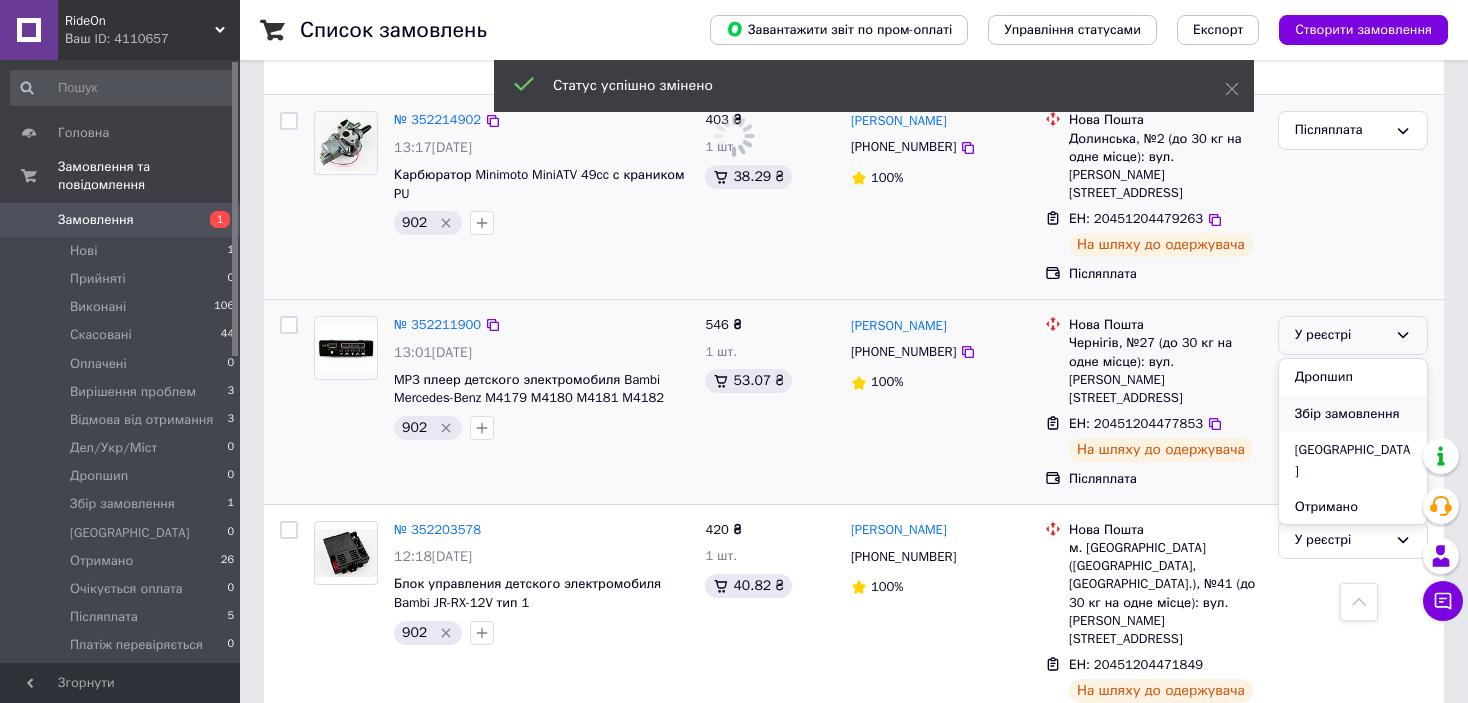scroll, scrollTop: 300, scrollLeft: 0, axis: vertical 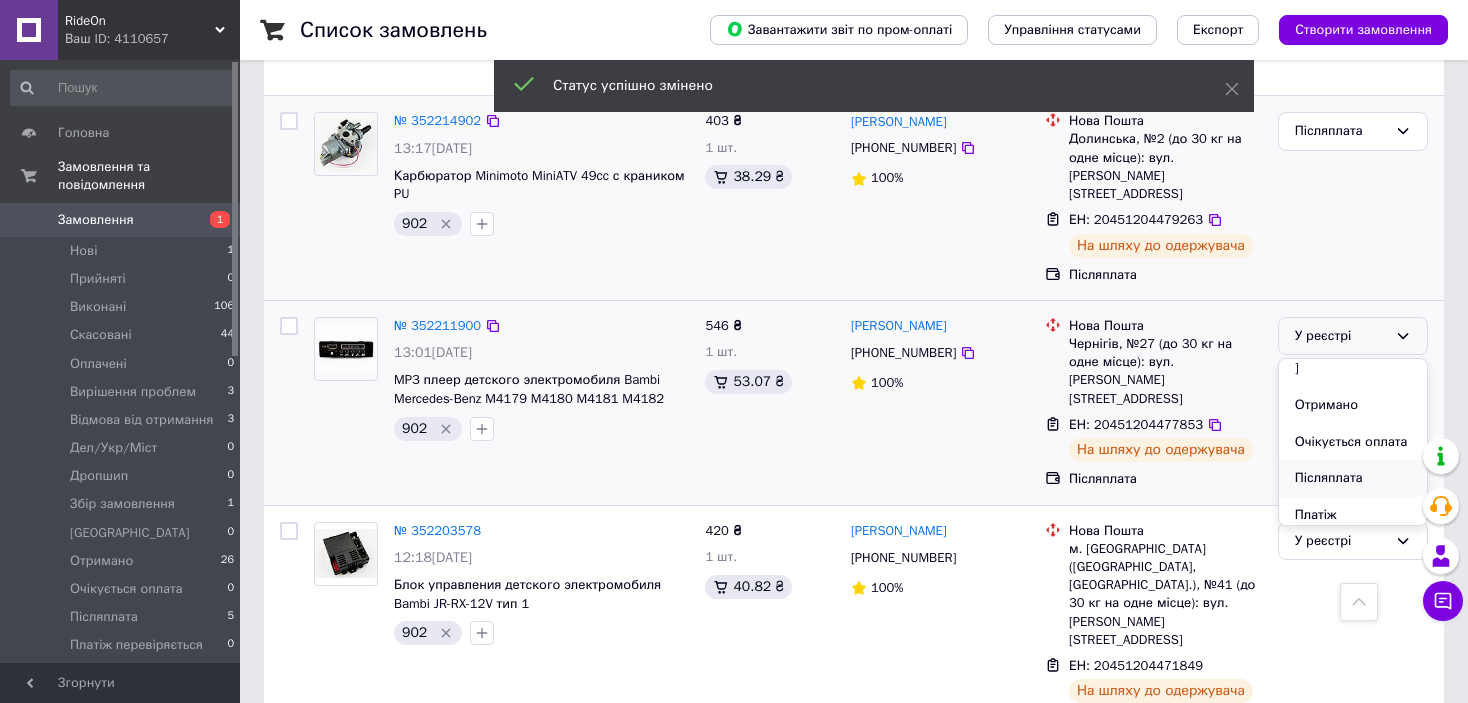 click on "Післяплата" at bounding box center [1353, 478] 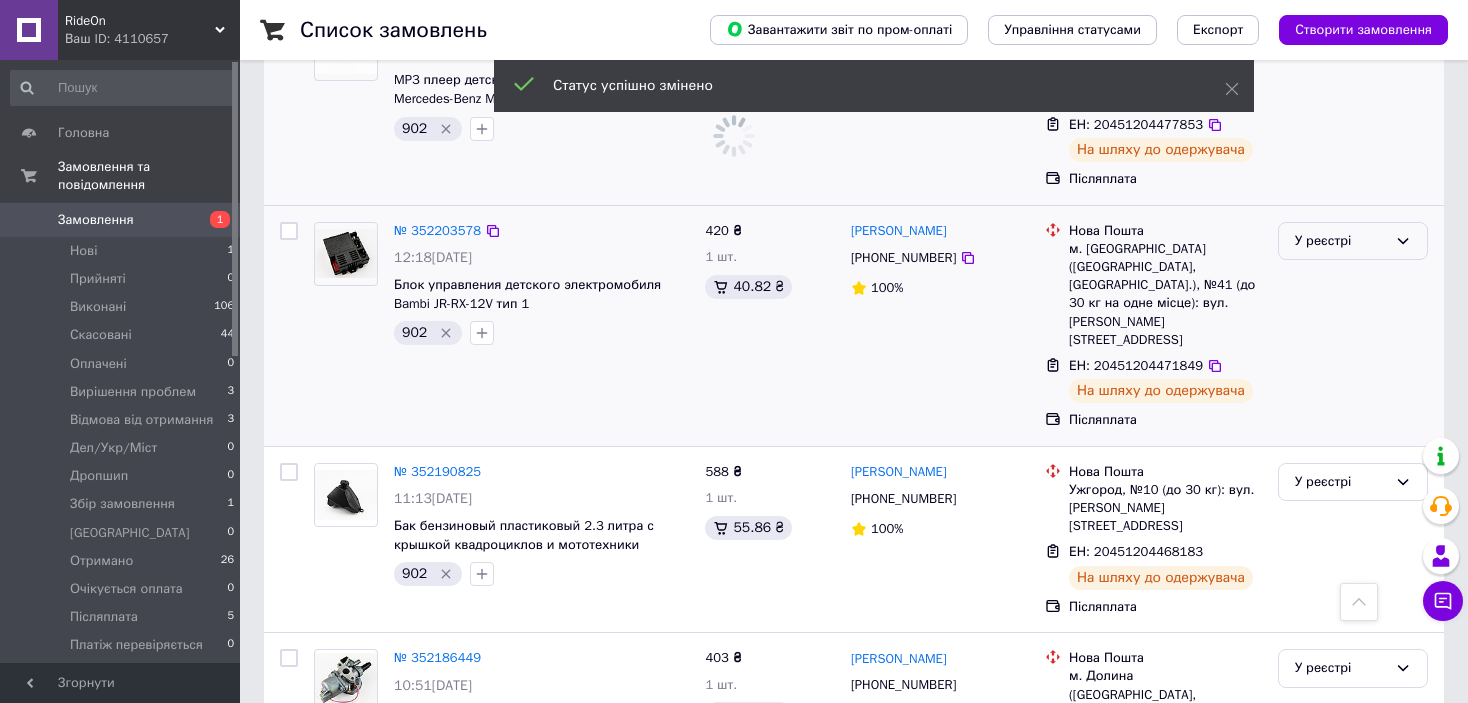 click on "У реєстрі" at bounding box center [1341, 241] 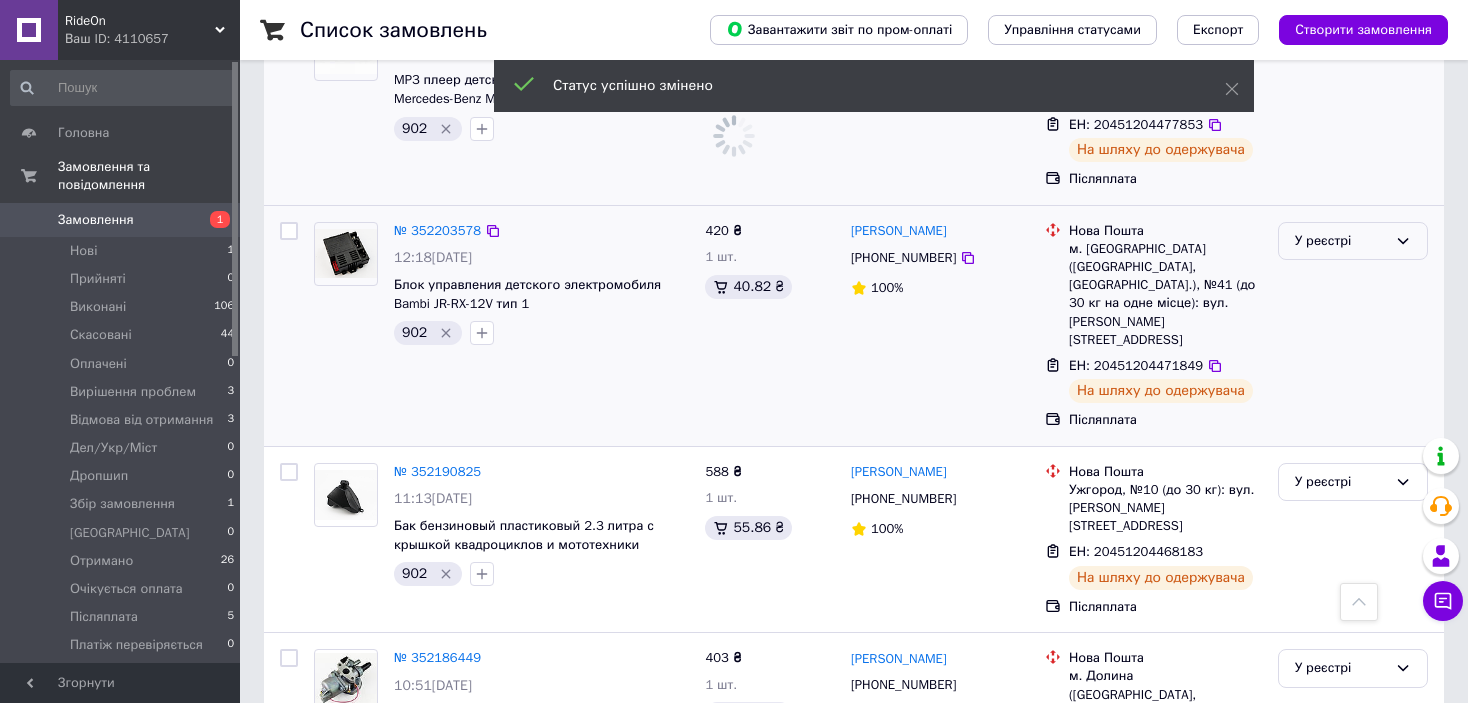 scroll, scrollTop: 1124, scrollLeft: 0, axis: vertical 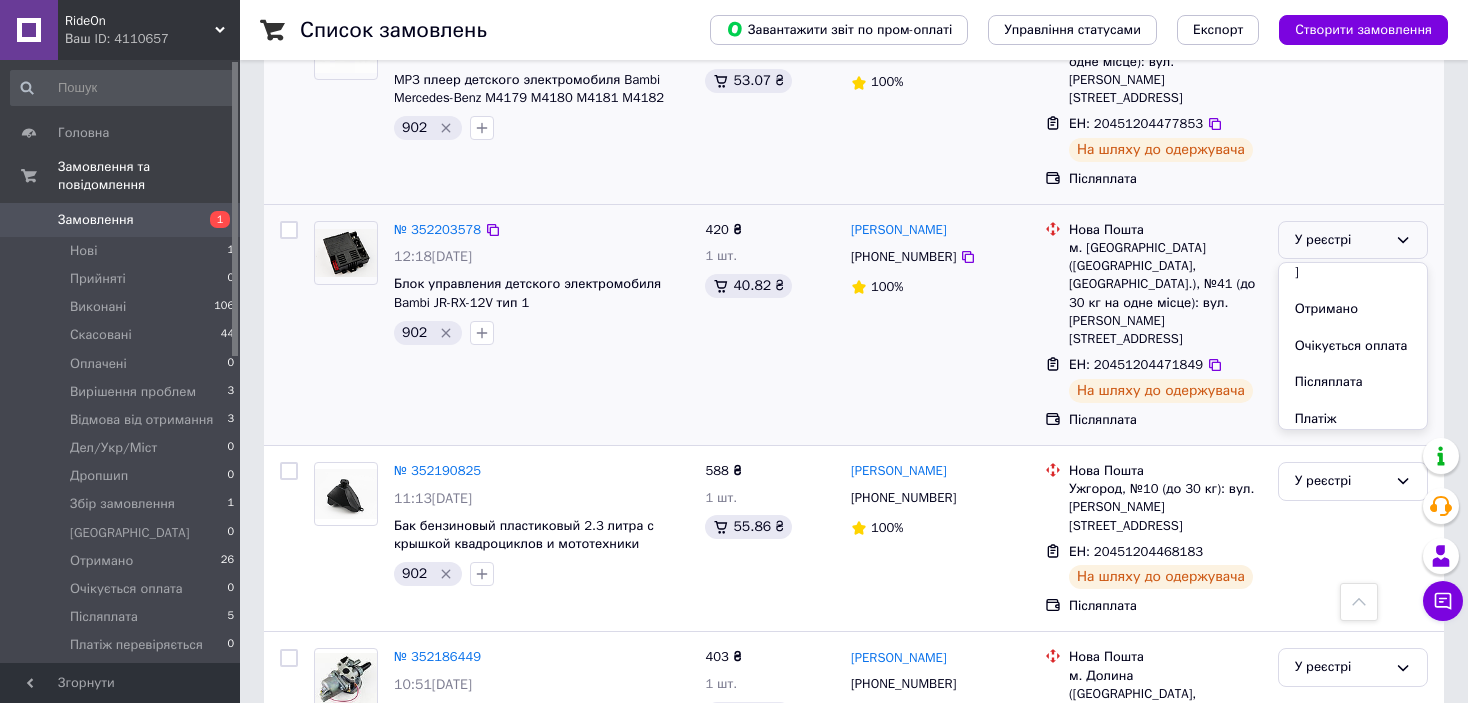 click on "Післяплата" at bounding box center [1353, 382] 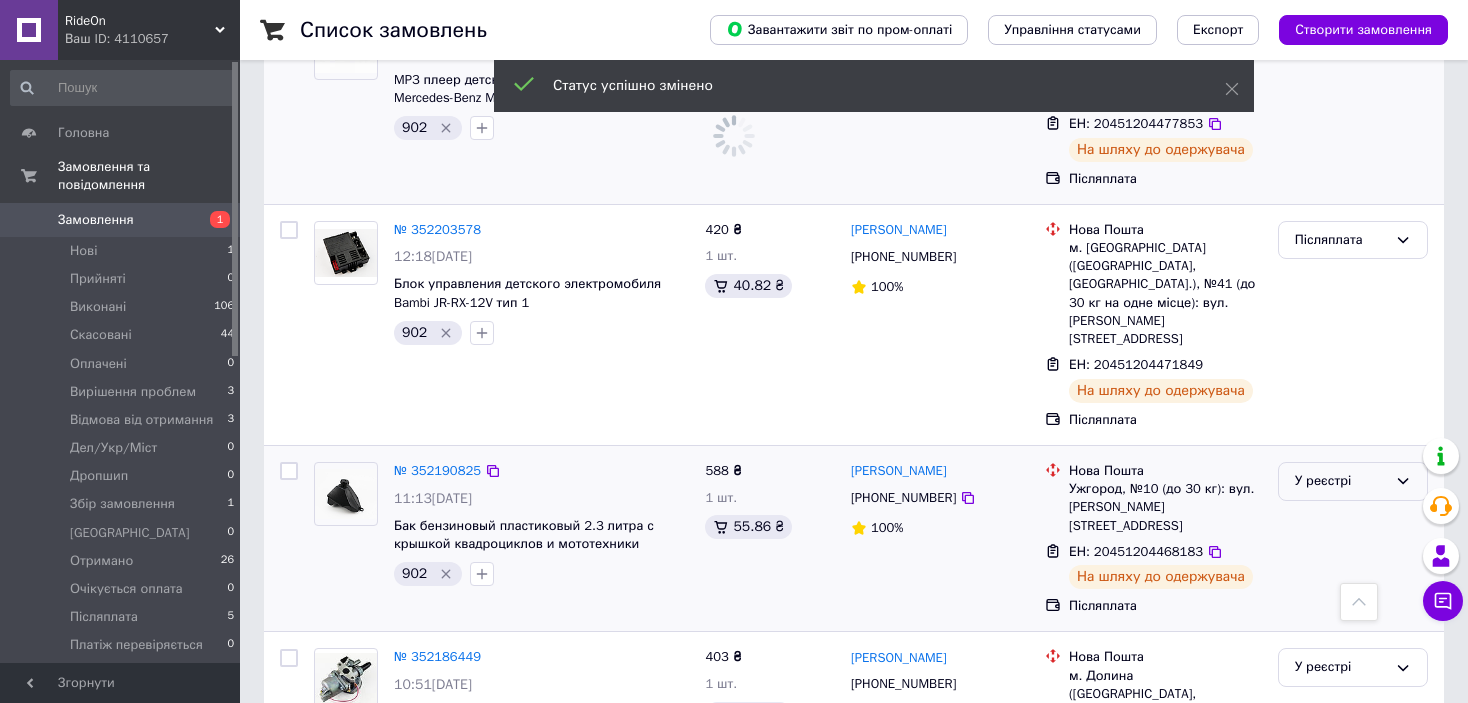 click on "У реєстрі" at bounding box center [1341, 481] 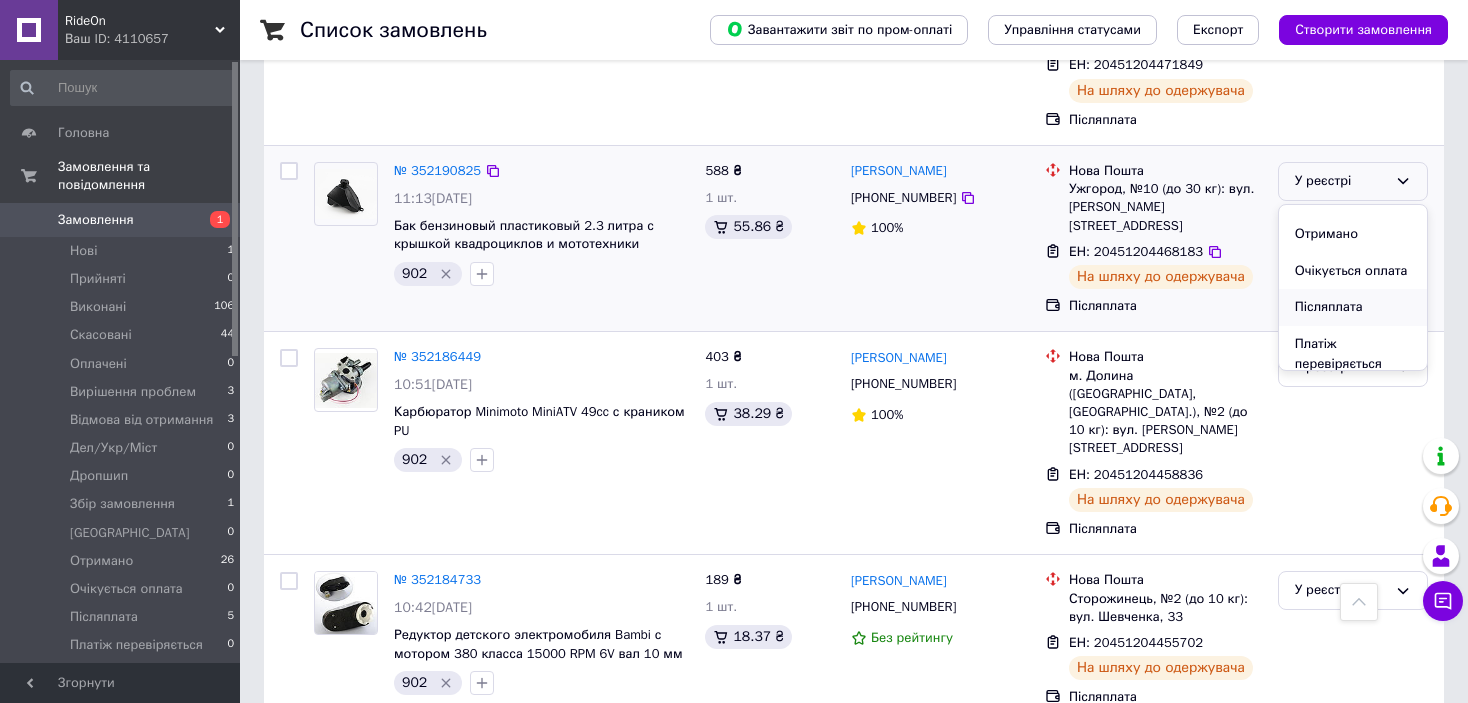 click on "Післяплата" at bounding box center [1353, 307] 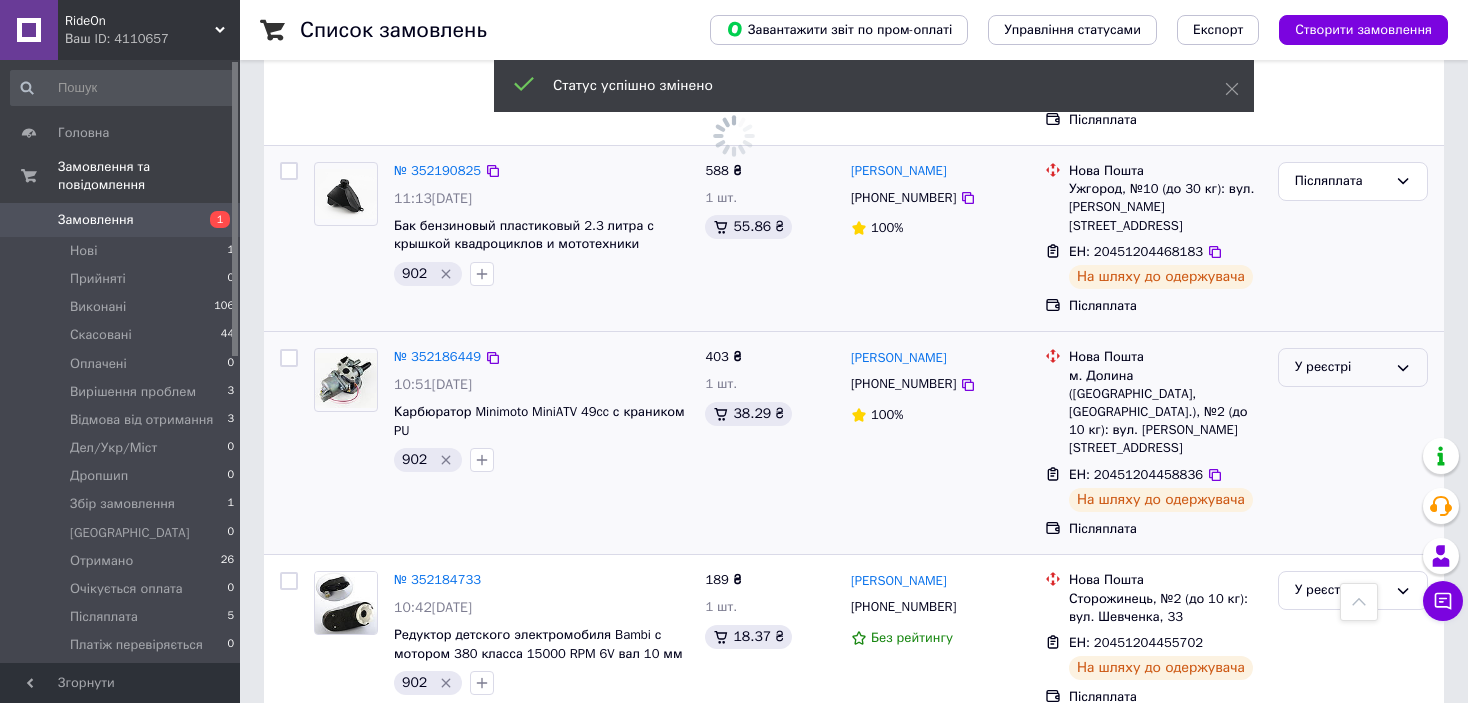 click on "У реєстрі" at bounding box center (1341, 367) 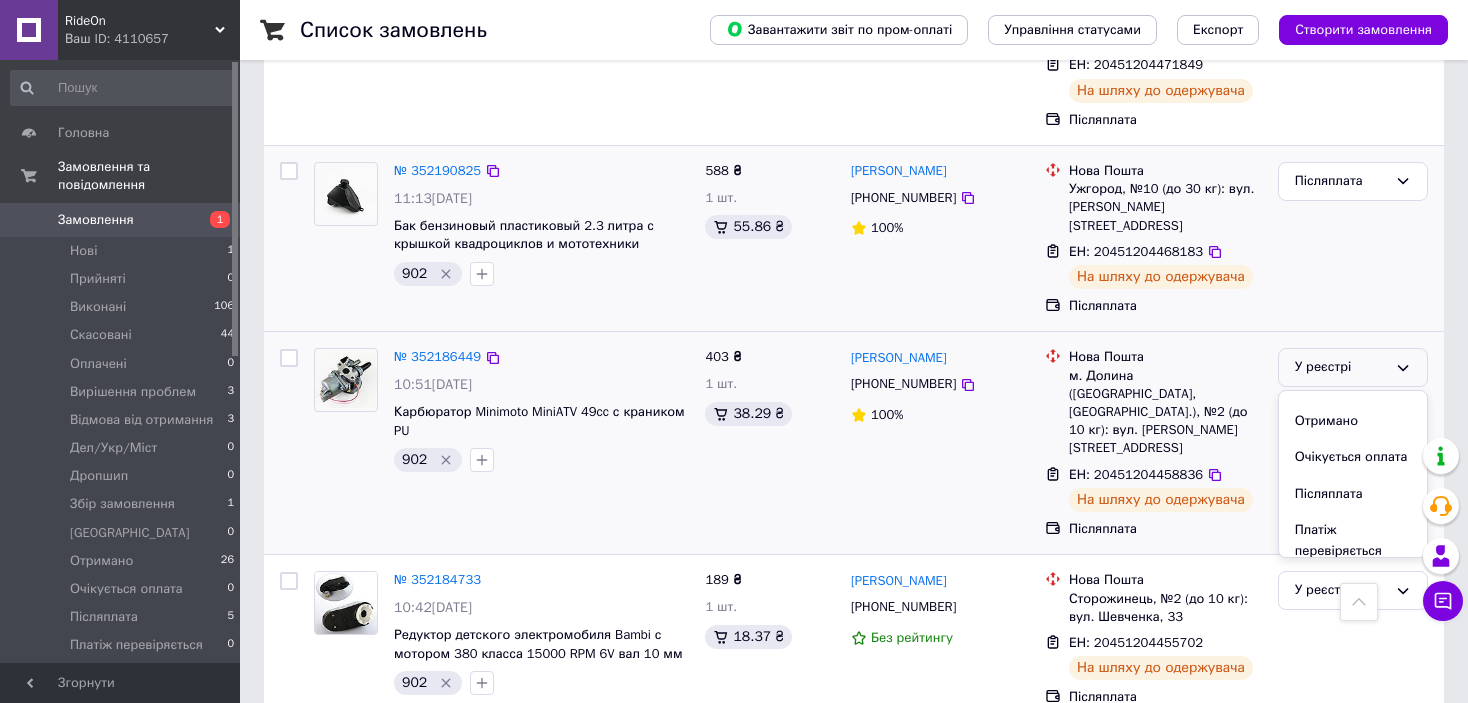 click on "Післяплата" at bounding box center [1353, 494] 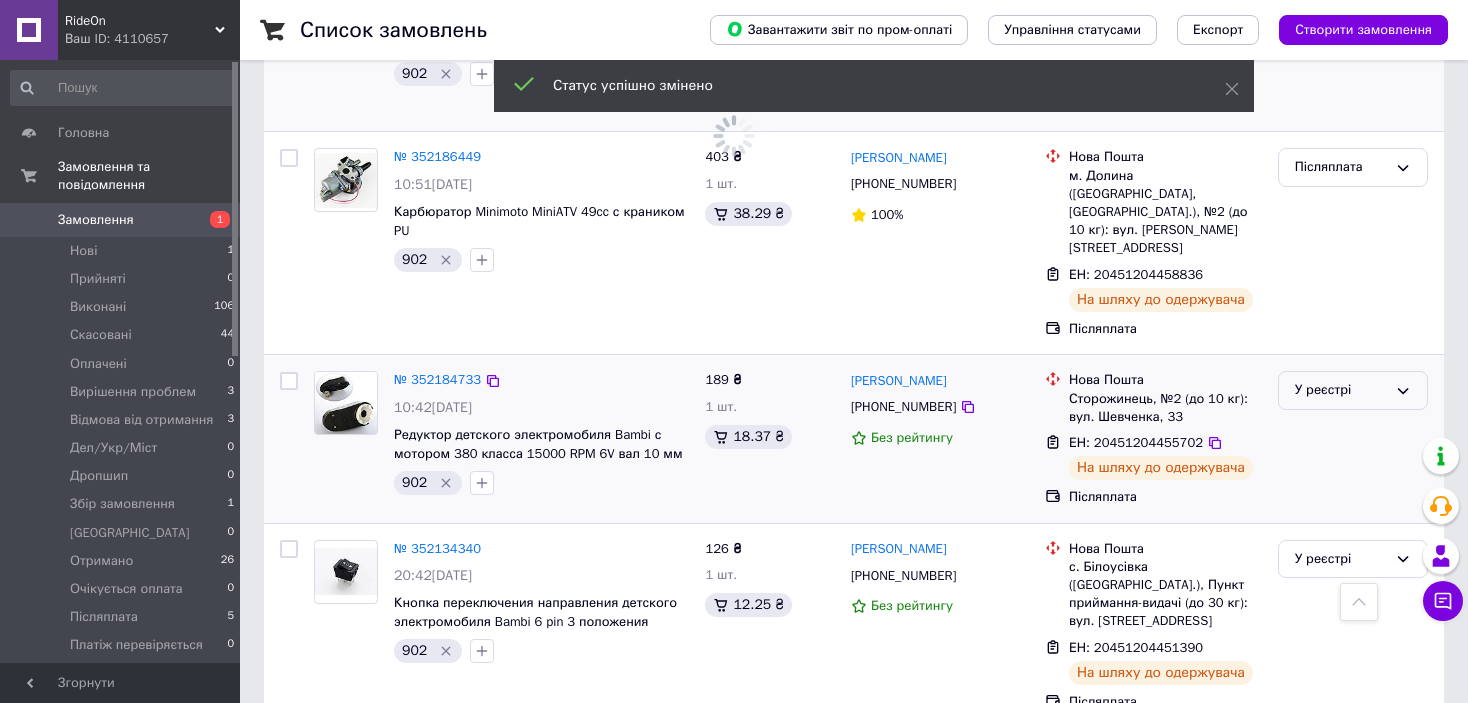 click on "У реєстрі" at bounding box center [1353, 390] 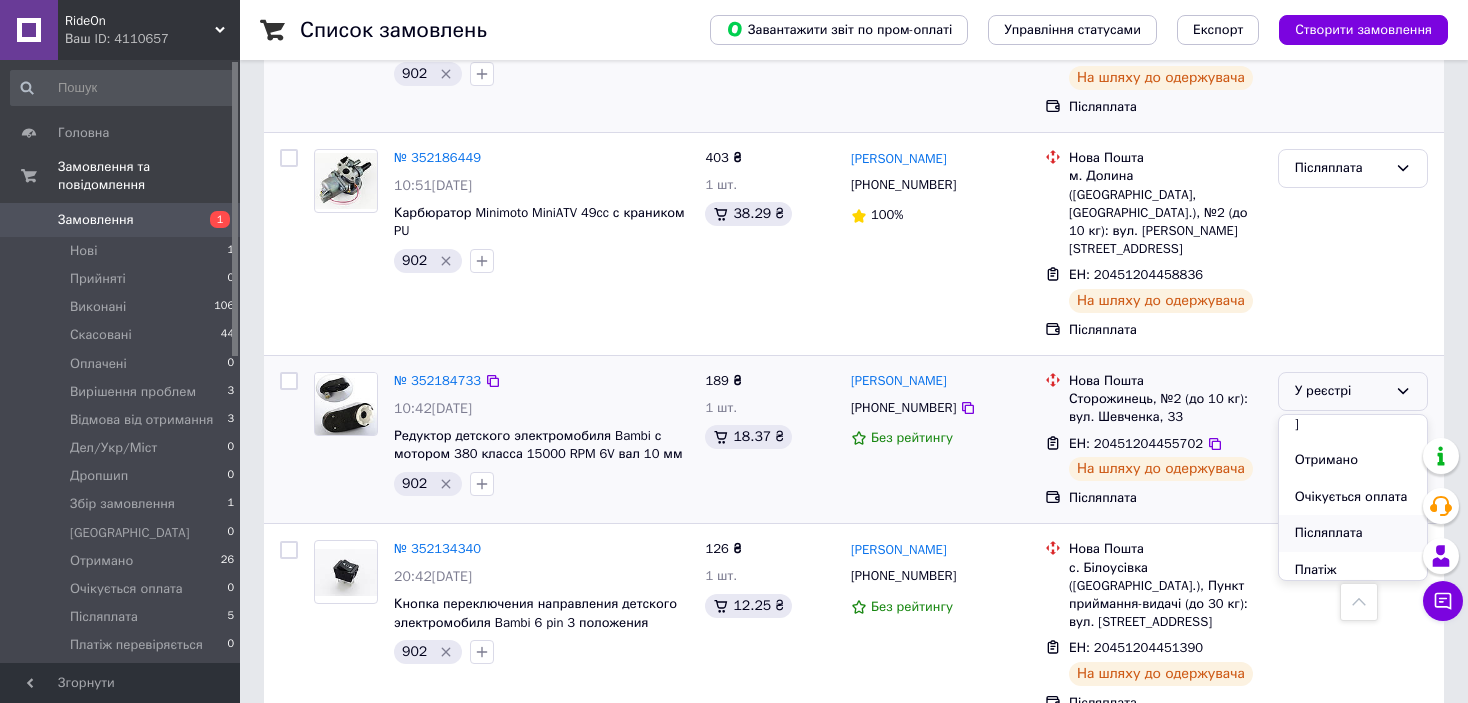 click on "Післяплата" at bounding box center [1353, 533] 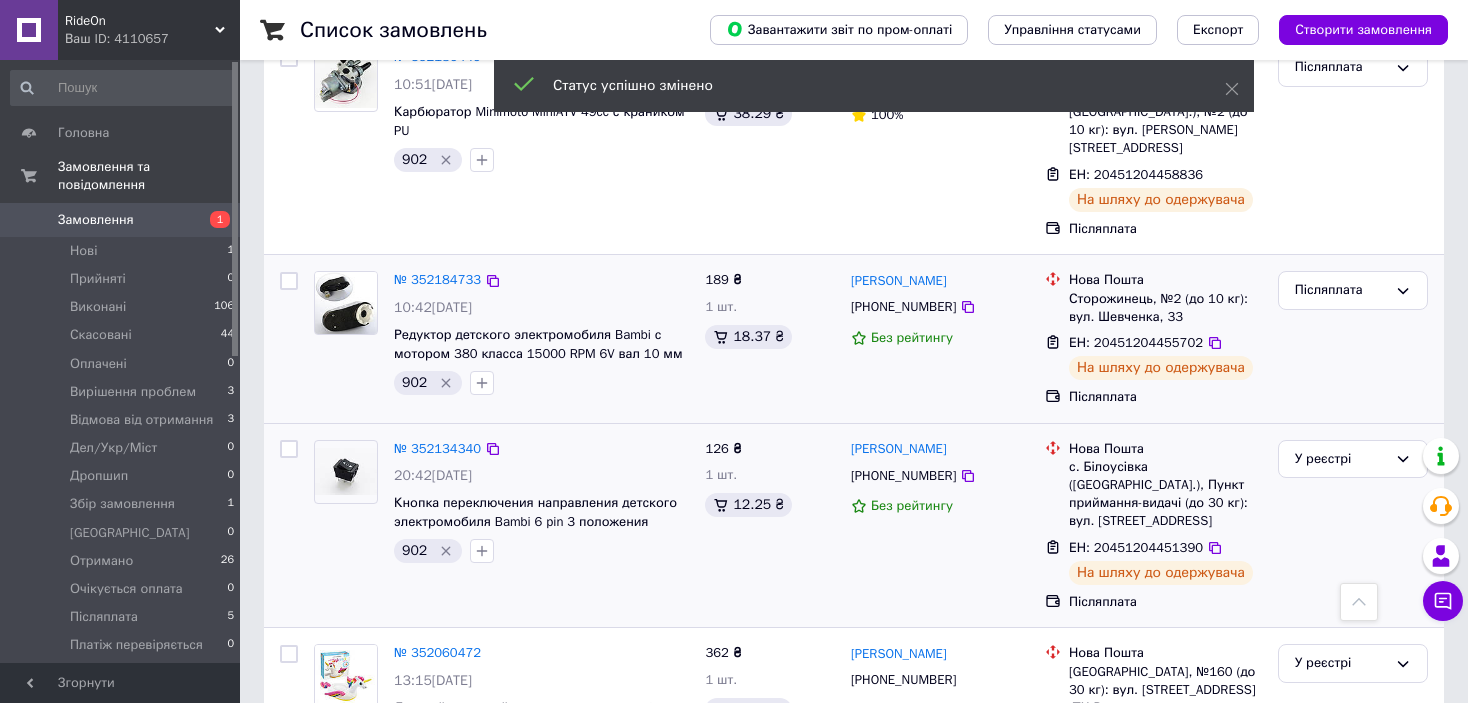 drag, startPoint x: 1331, startPoint y: 291, endPoint x: 1342, endPoint y: 313, distance: 24.596748 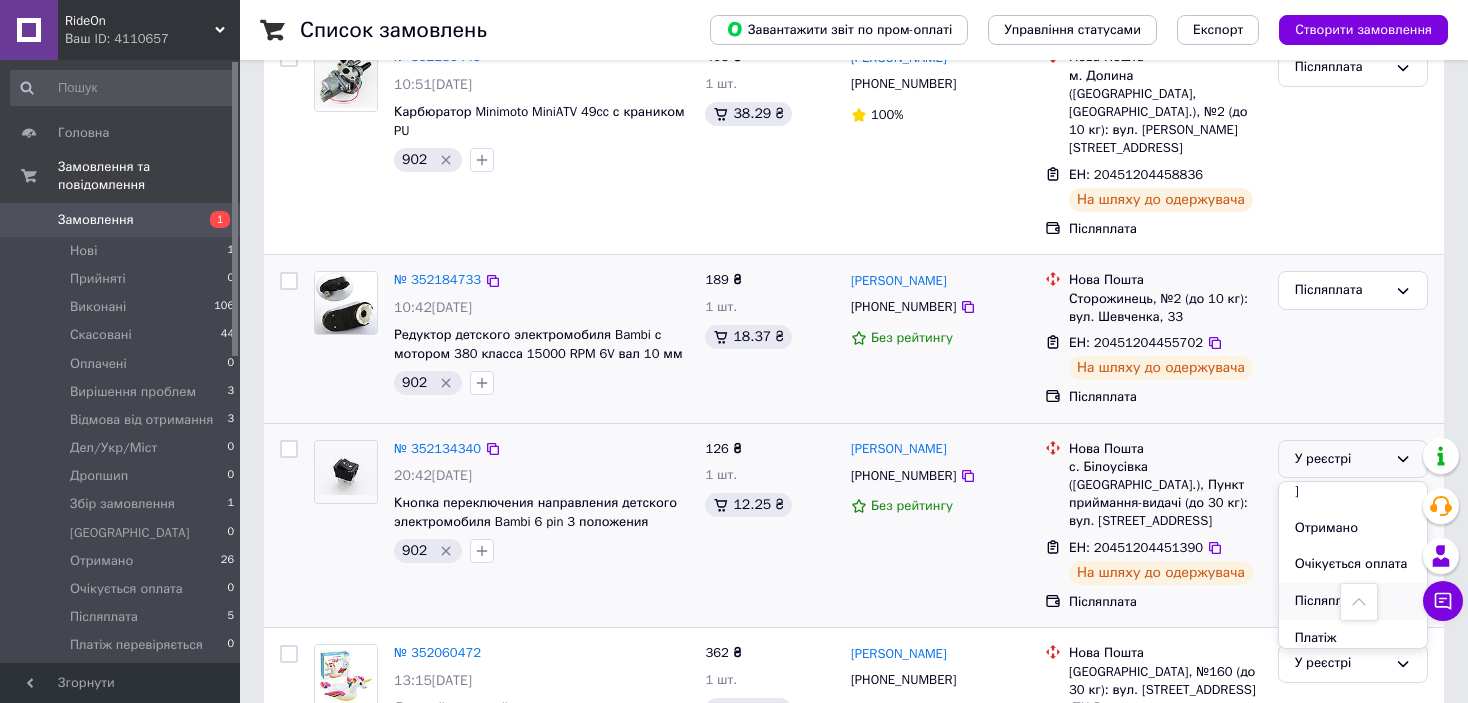 click on "Післяплата" at bounding box center (1353, 601) 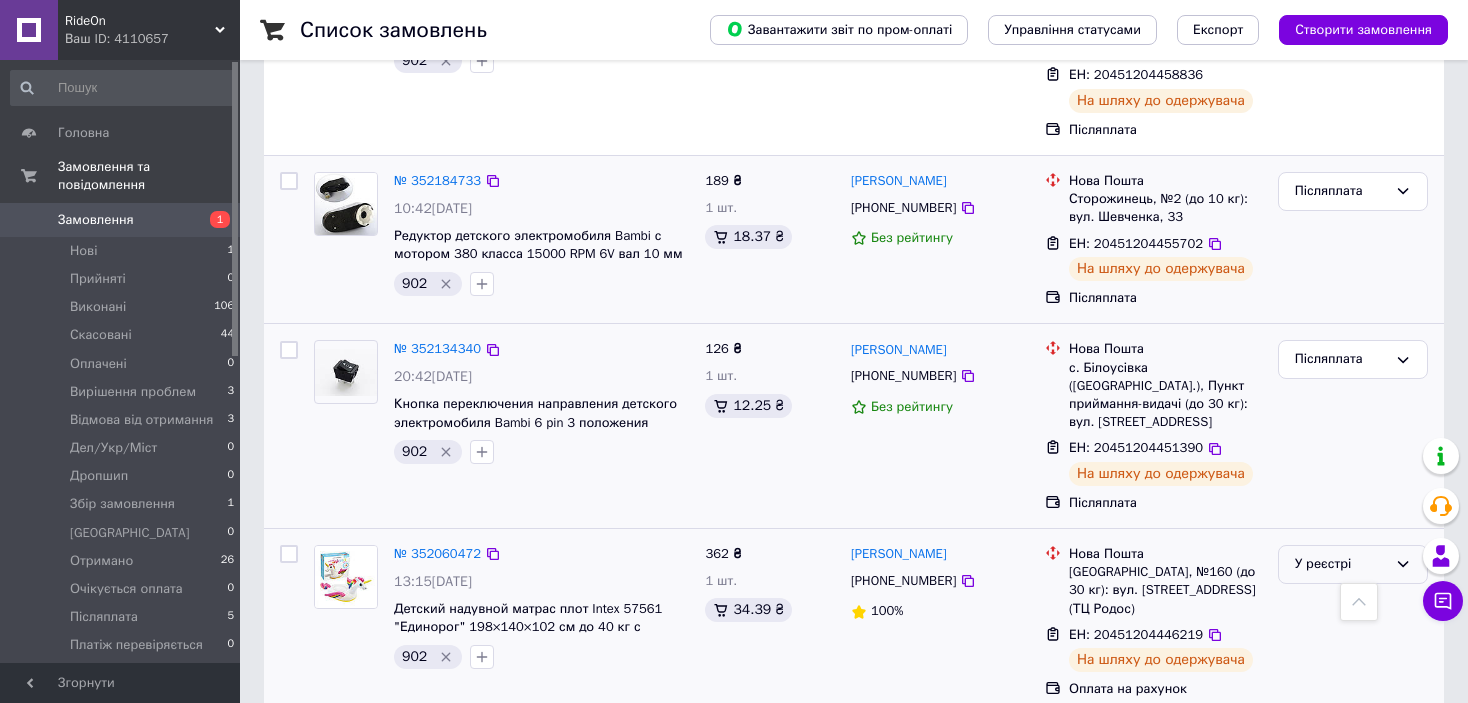 click on "У реєстрі" at bounding box center [1341, 564] 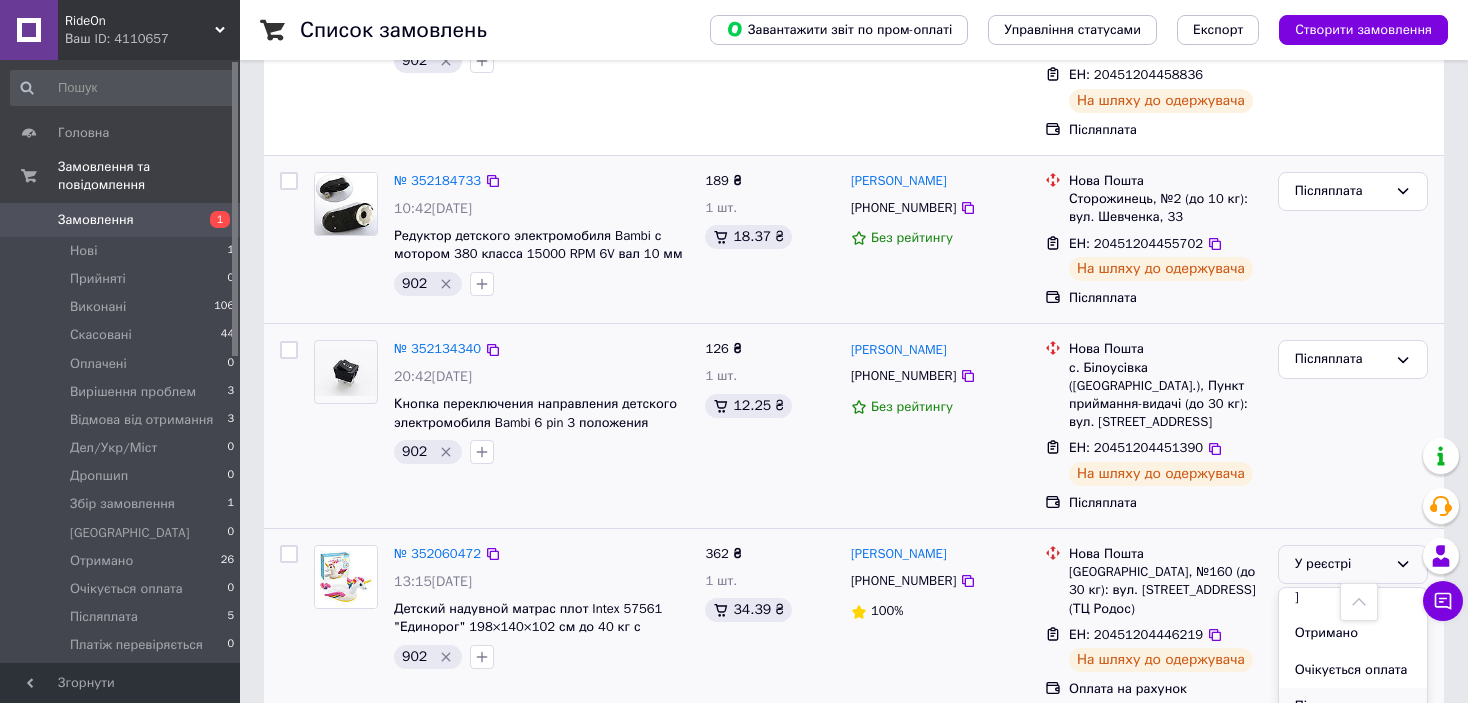 click on "Післяплата" at bounding box center (1353, 706) 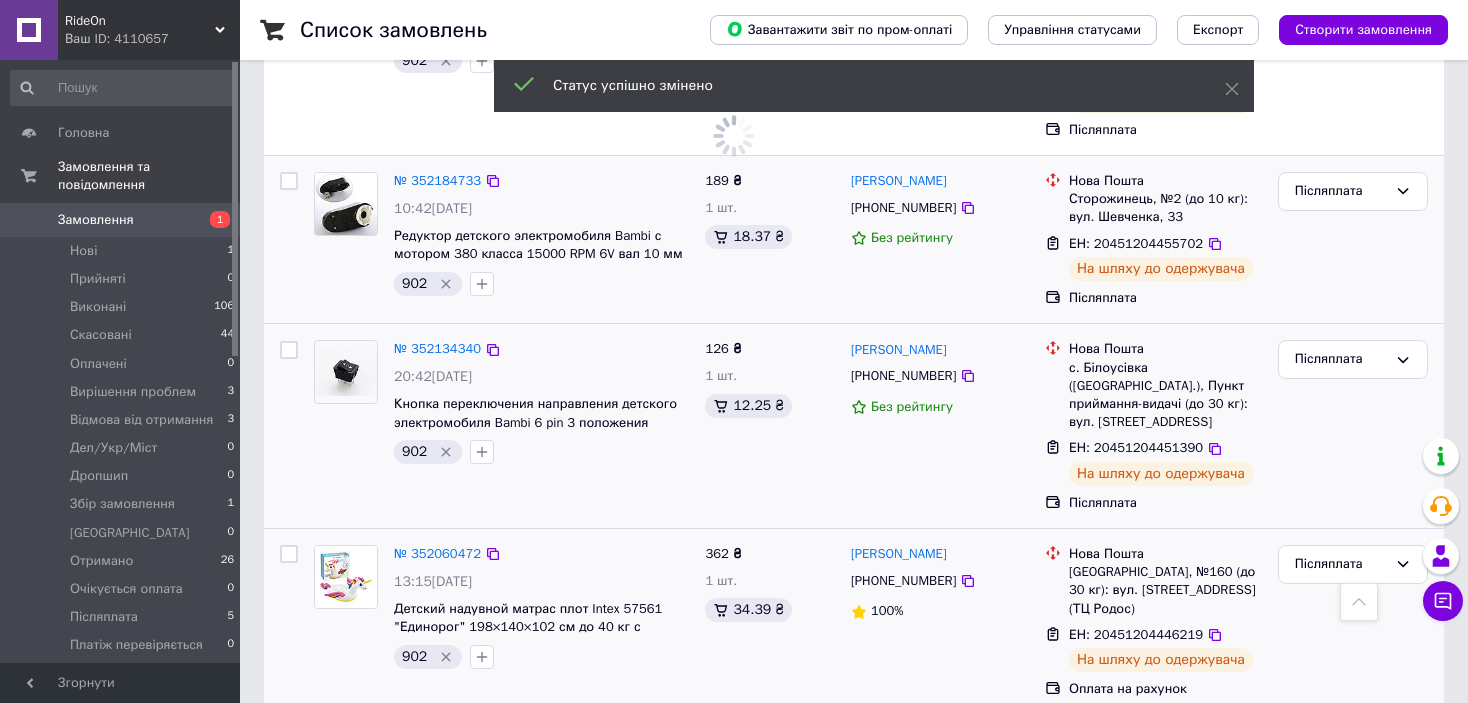 click on "У реєстрі" at bounding box center [1341, 751] 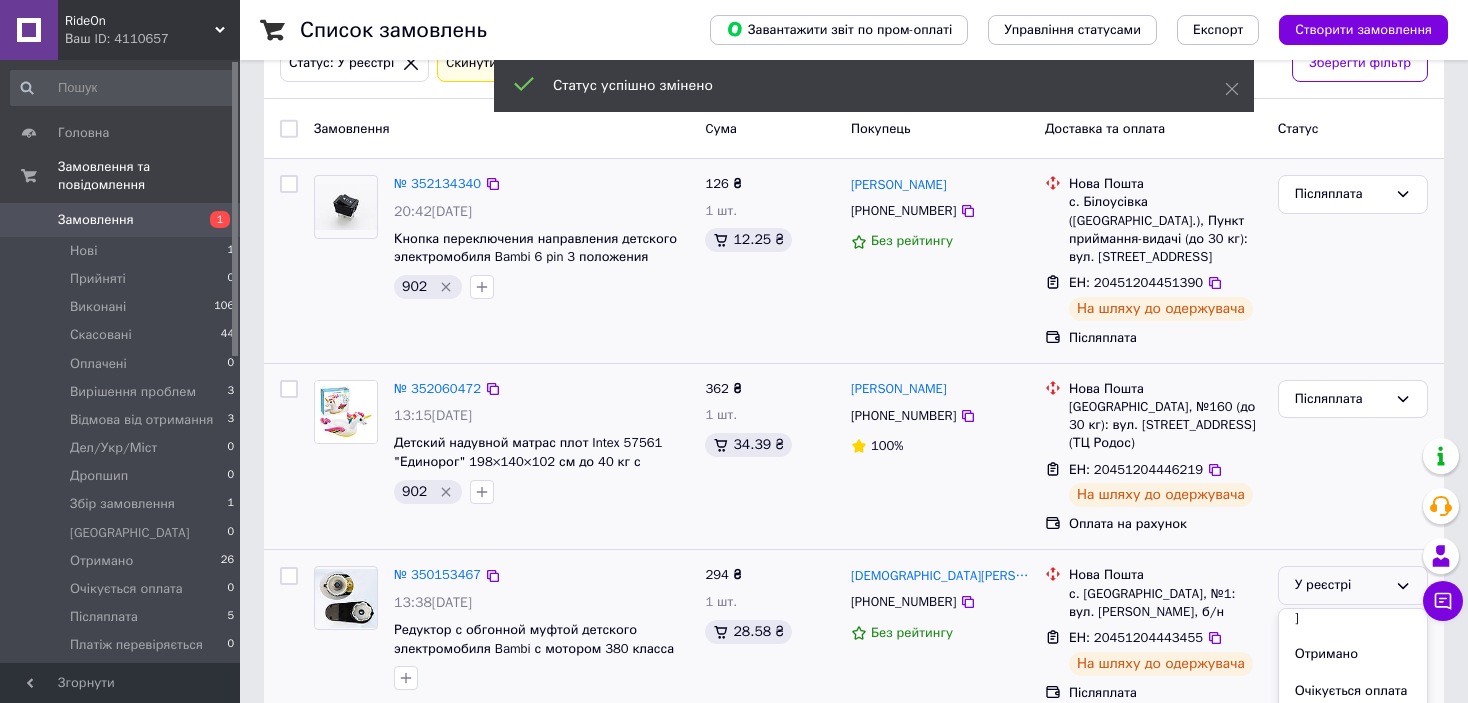 click on "Післяплата" at bounding box center (1353, 728) 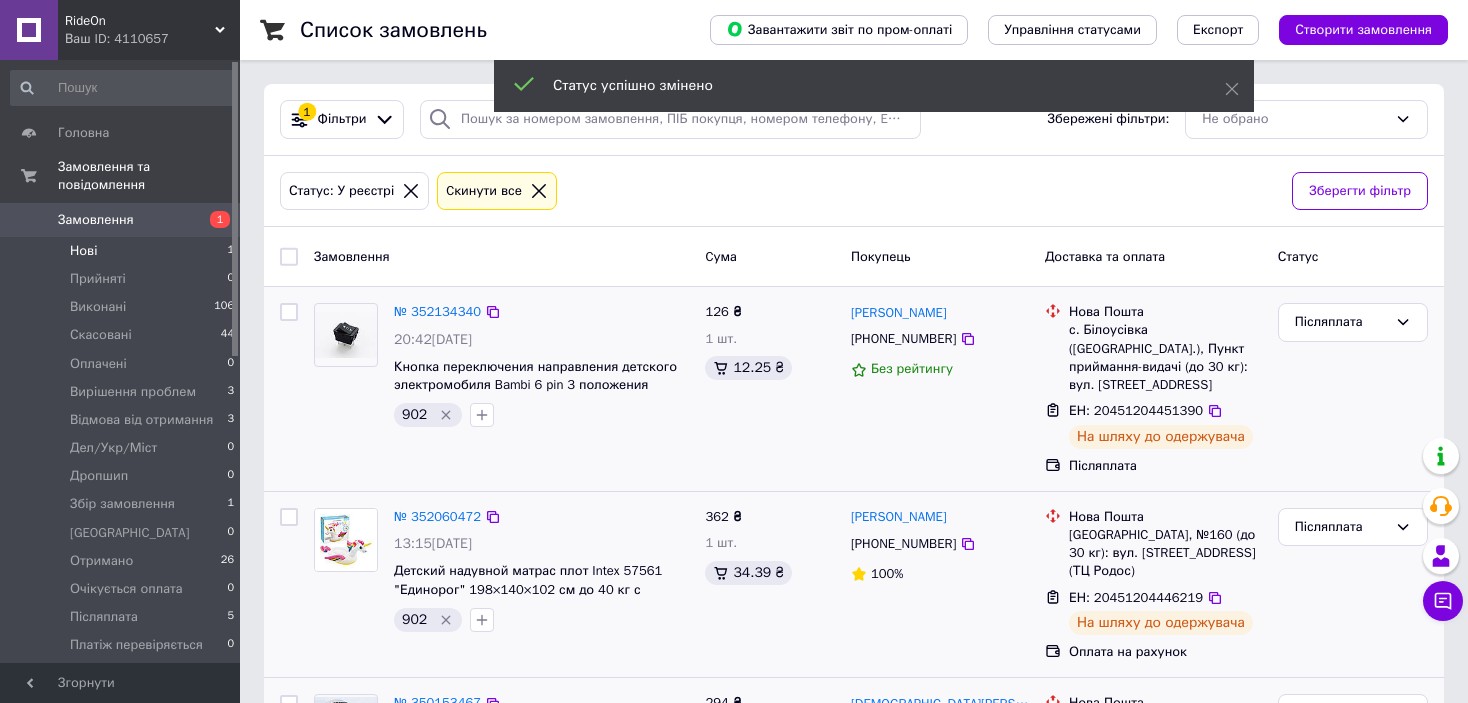click on "Нові 1" at bounding box center (123, 251) 